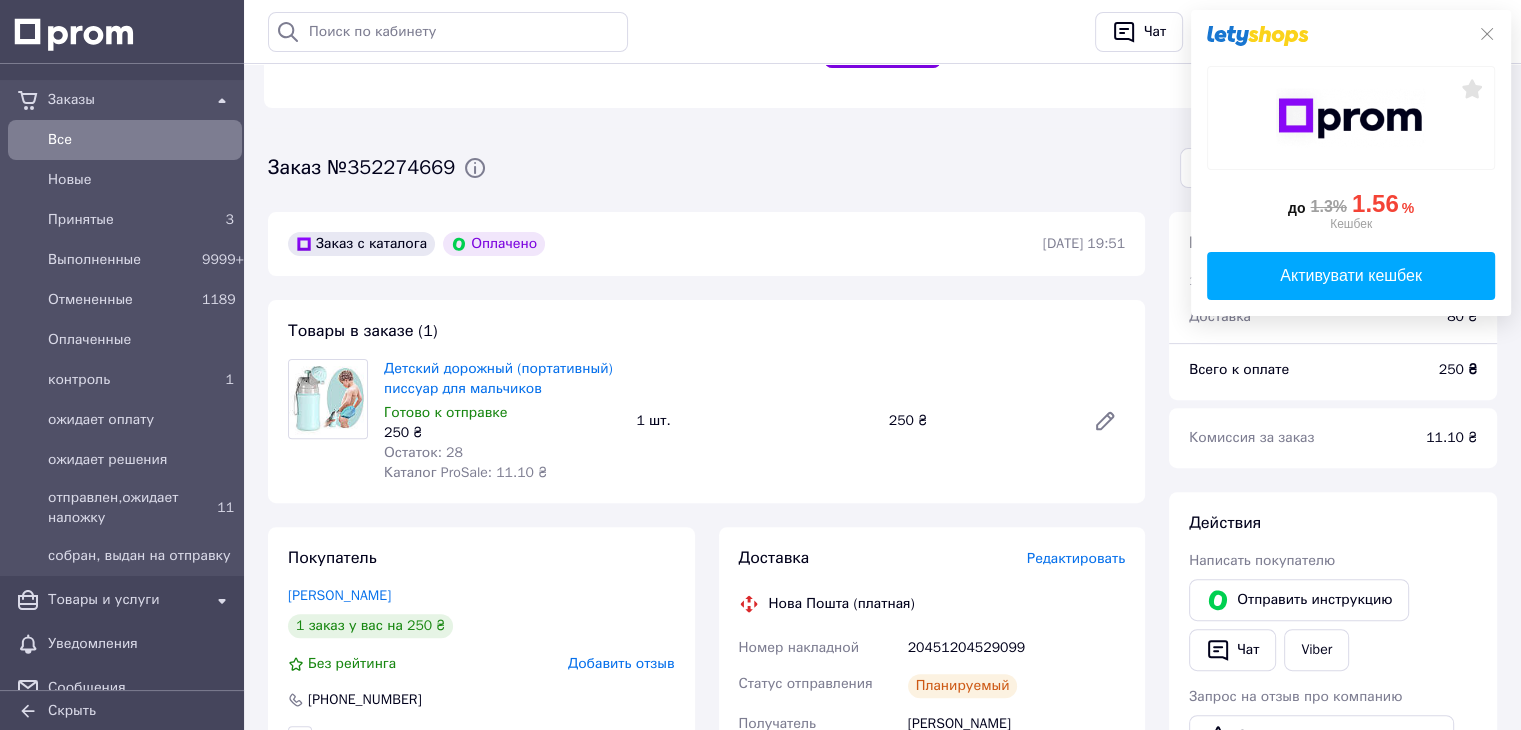 scroll, scrollTop: 400, scrollLeft: 0, axis: vertical 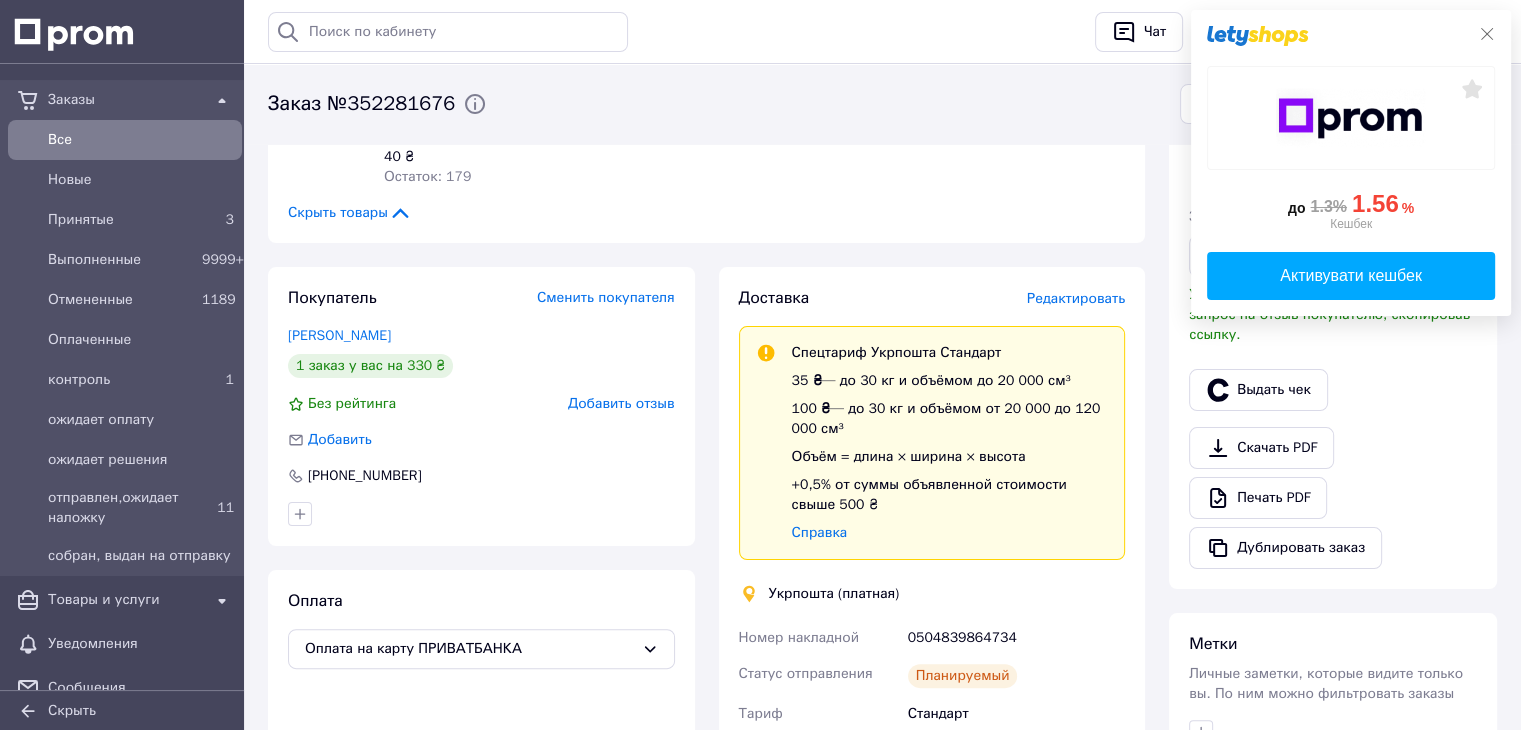 click 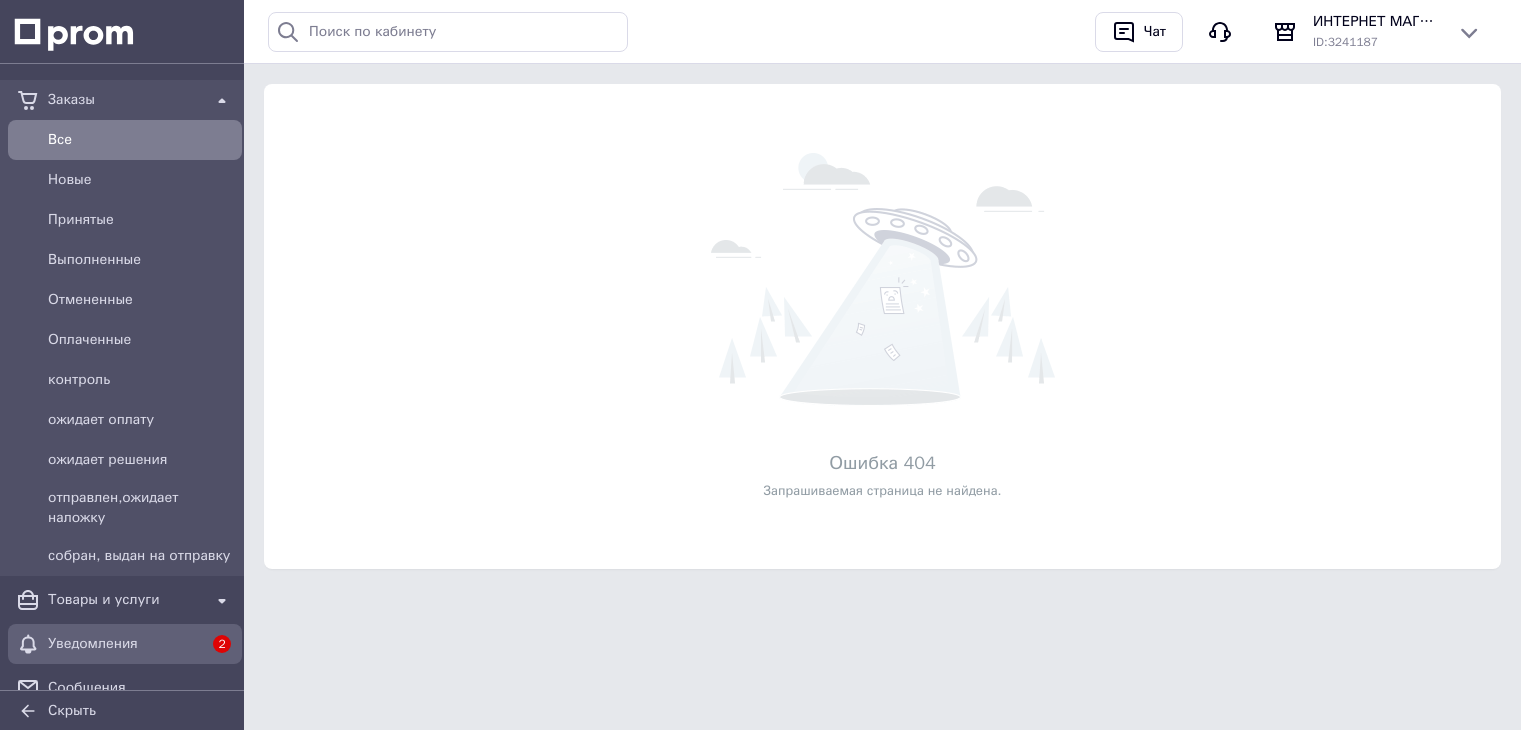 scroll, scrollTop: 0, scrollLeft: 0, axis: both 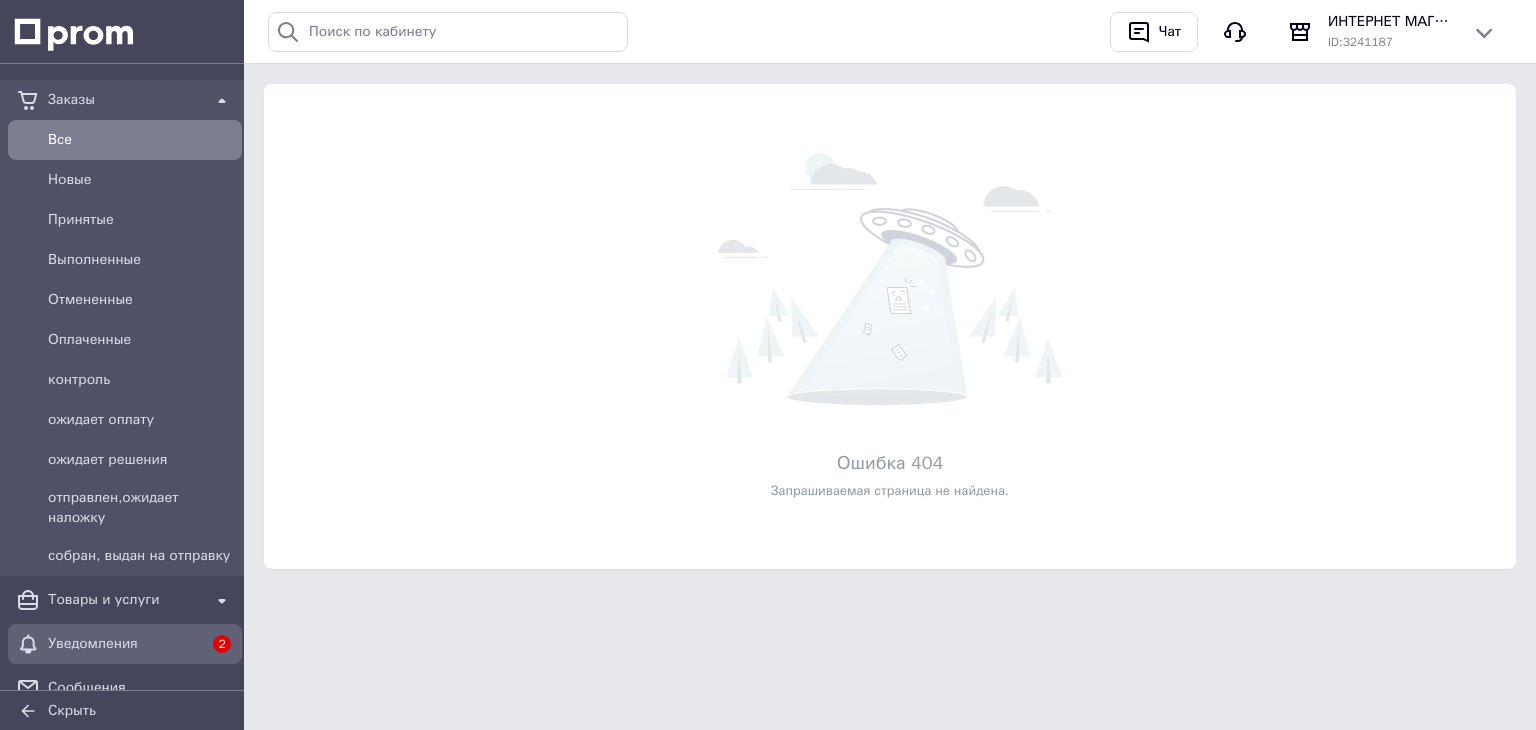 click on "Уведомления" at bounding box center [125, 644] 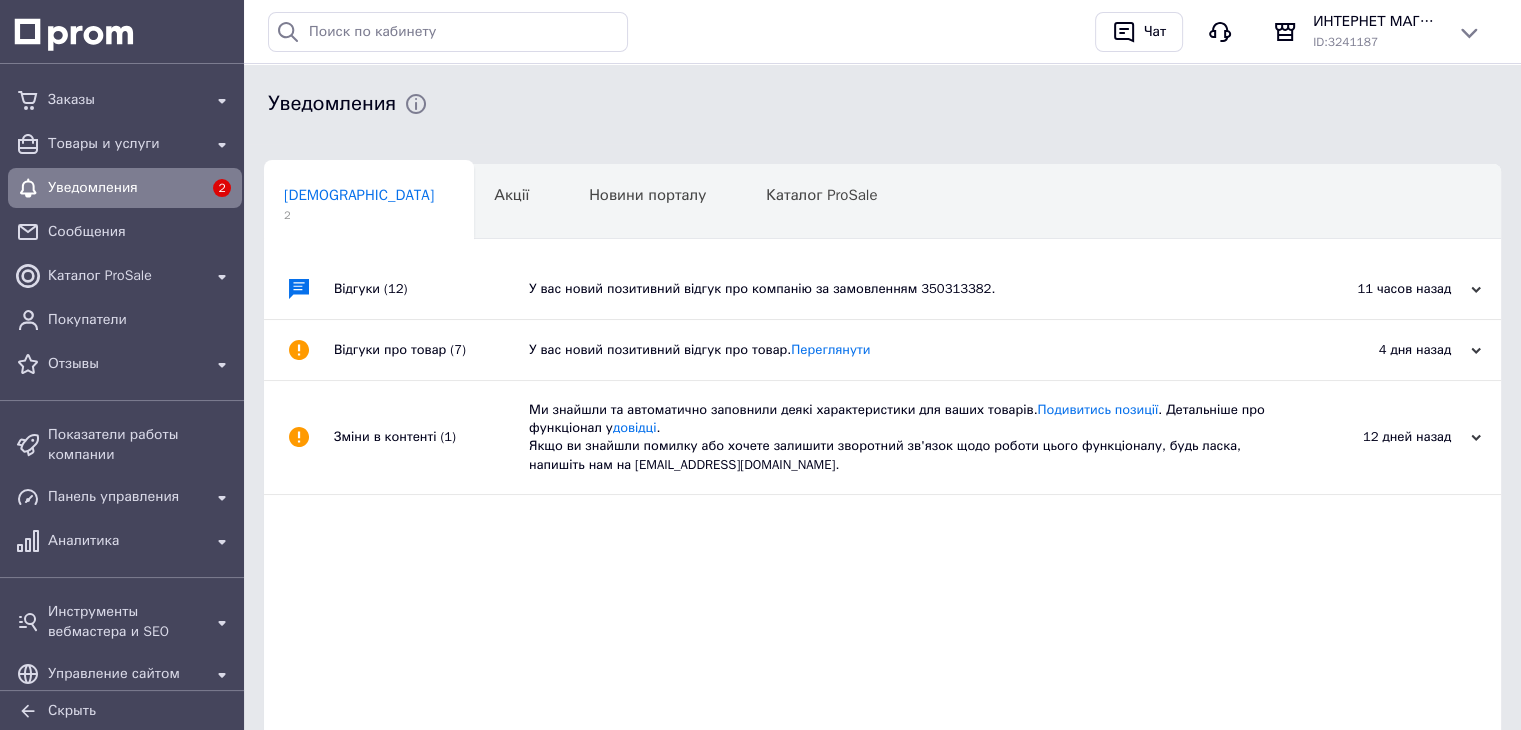 click on "11 часов назад" at bounding box center [1381, 289] 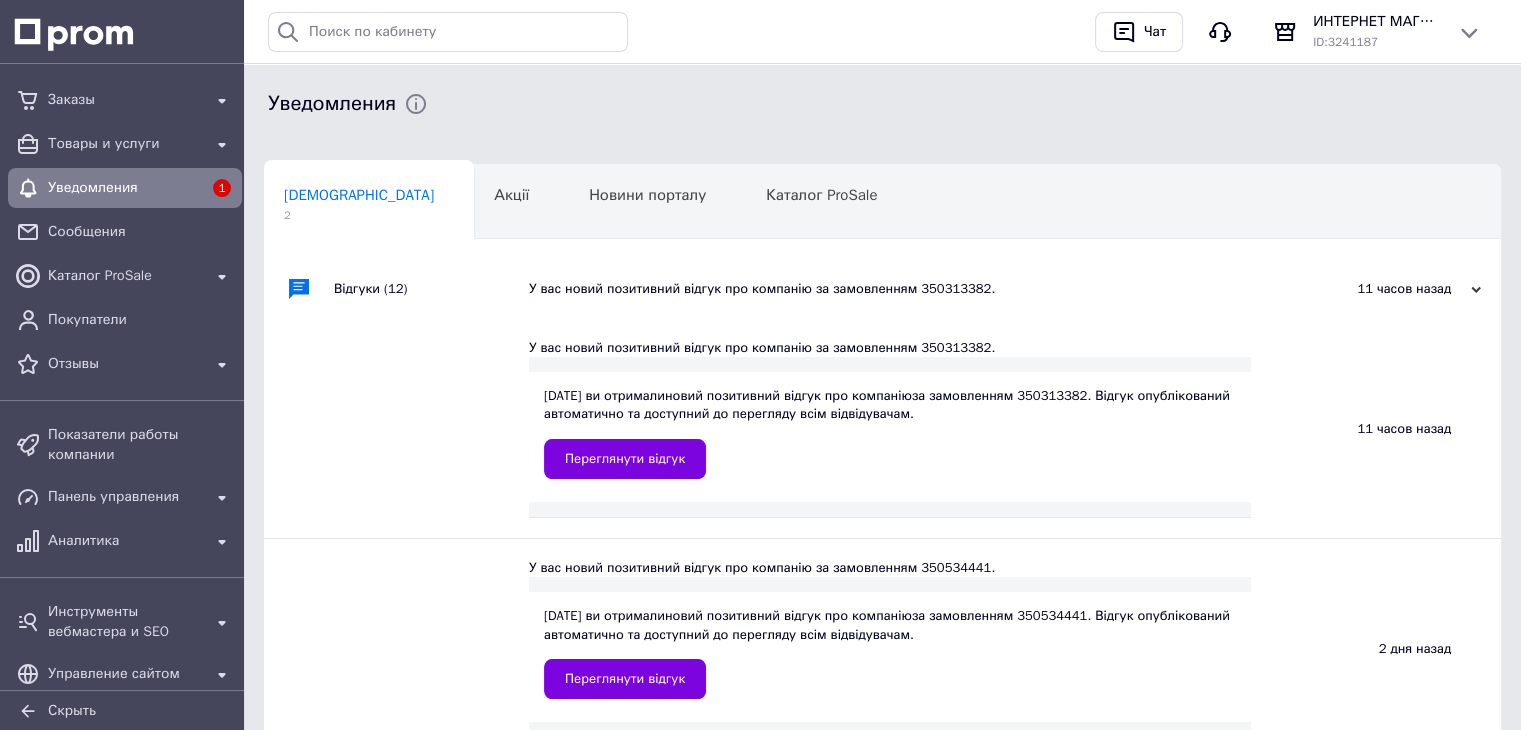 click on "Уведомления" at bounding box center [125, 188] 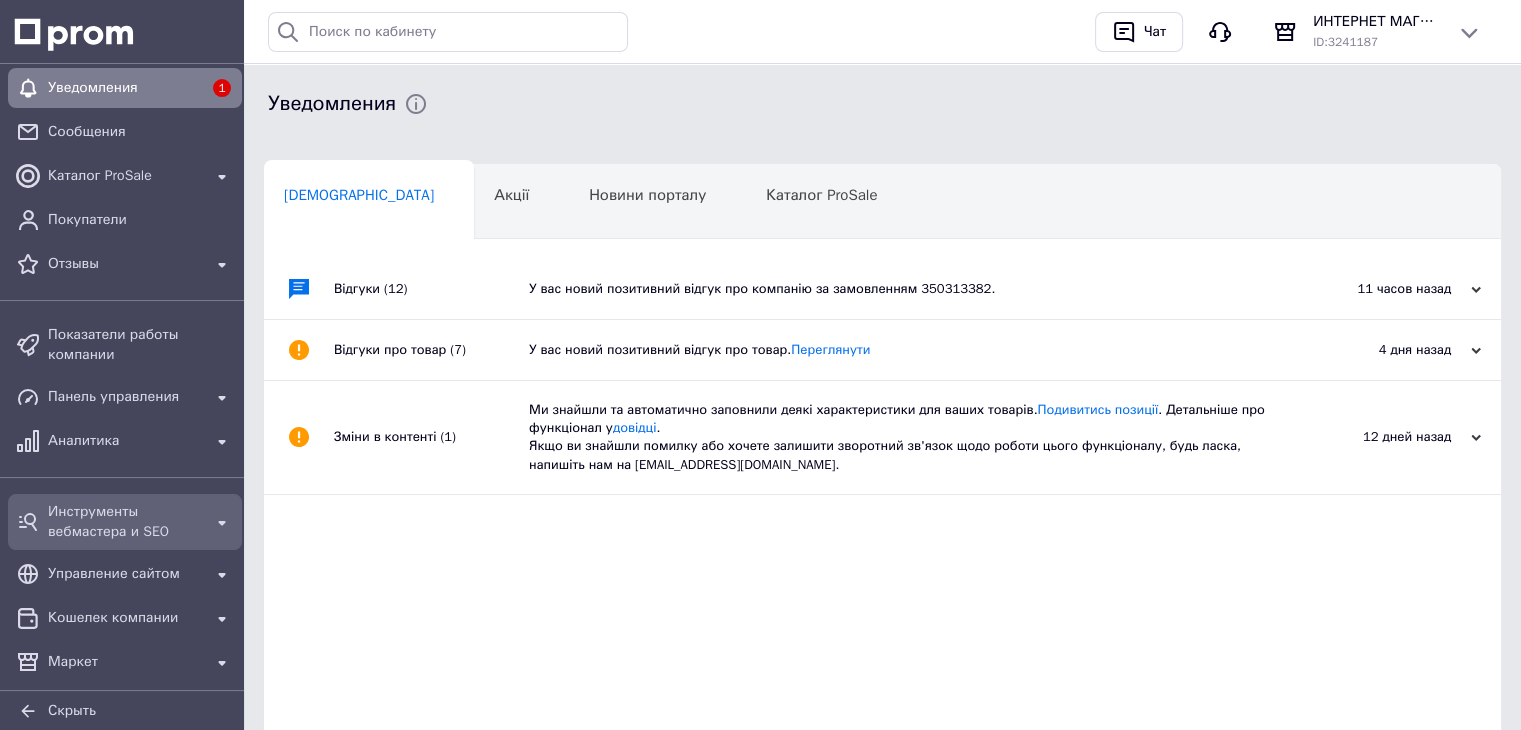 scroll, scrollTop: 195, scrollLeft: 0, axis: vertical 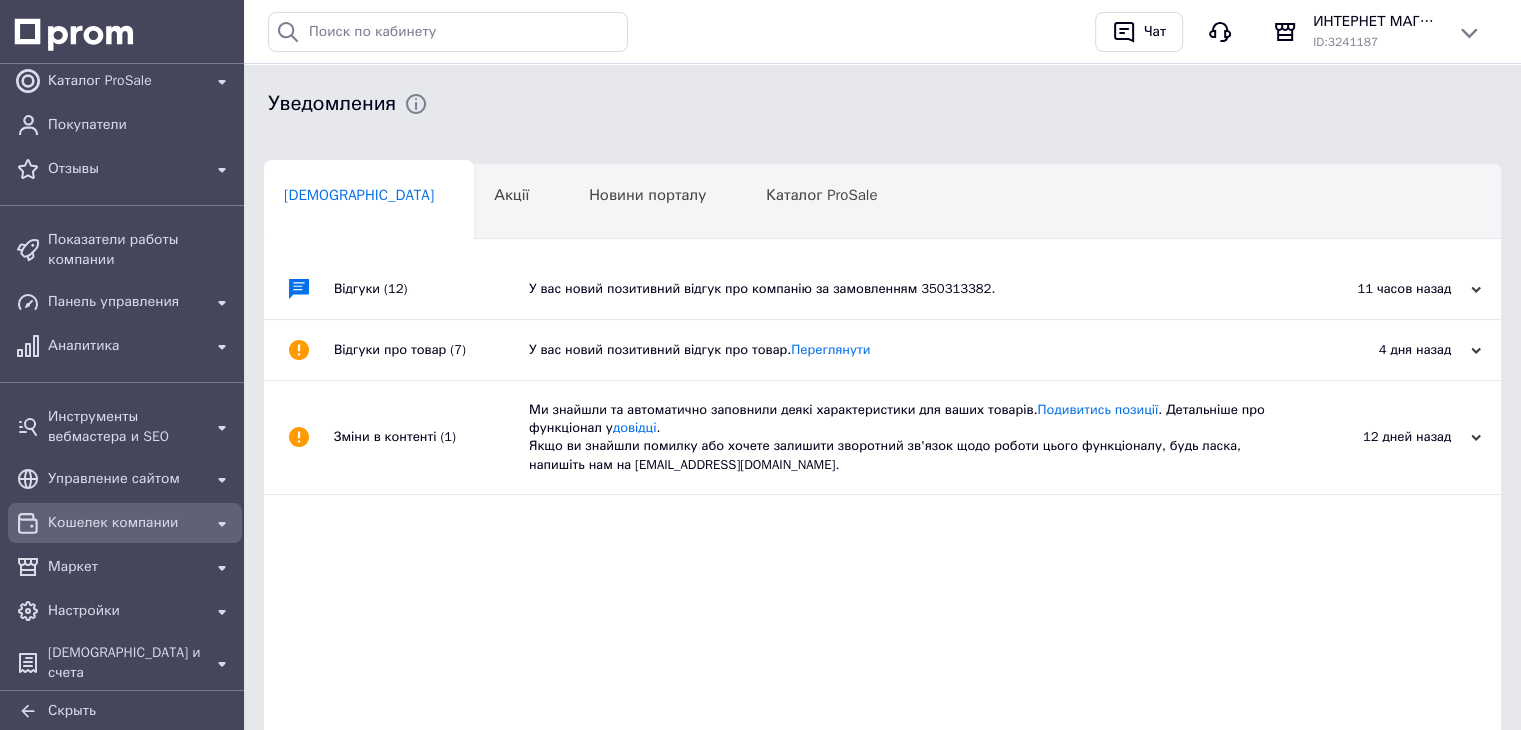 click on "Кошелек компании" at bounding box center (125, 523) 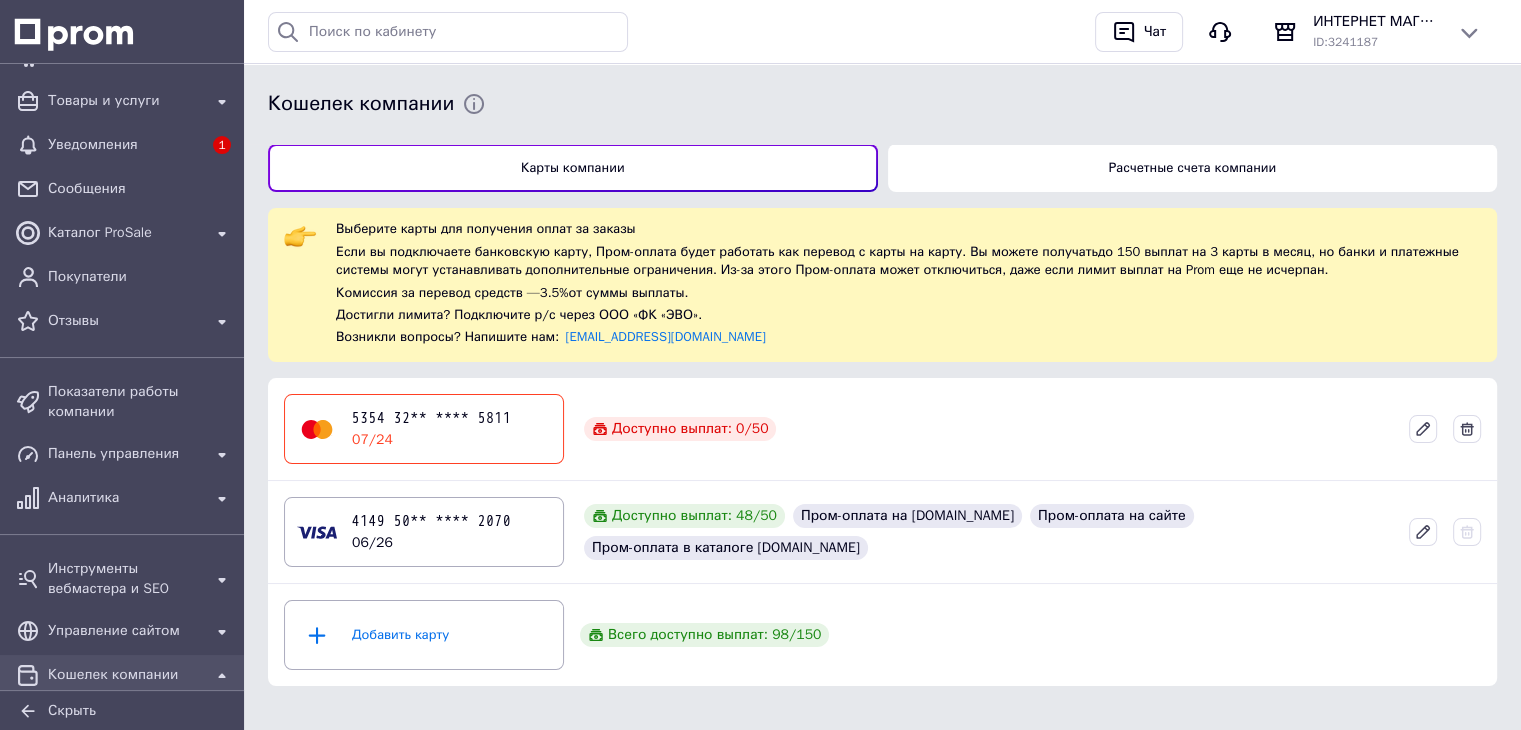 scroll, scrollTop: 0, scrollLeft: 0, axis: both 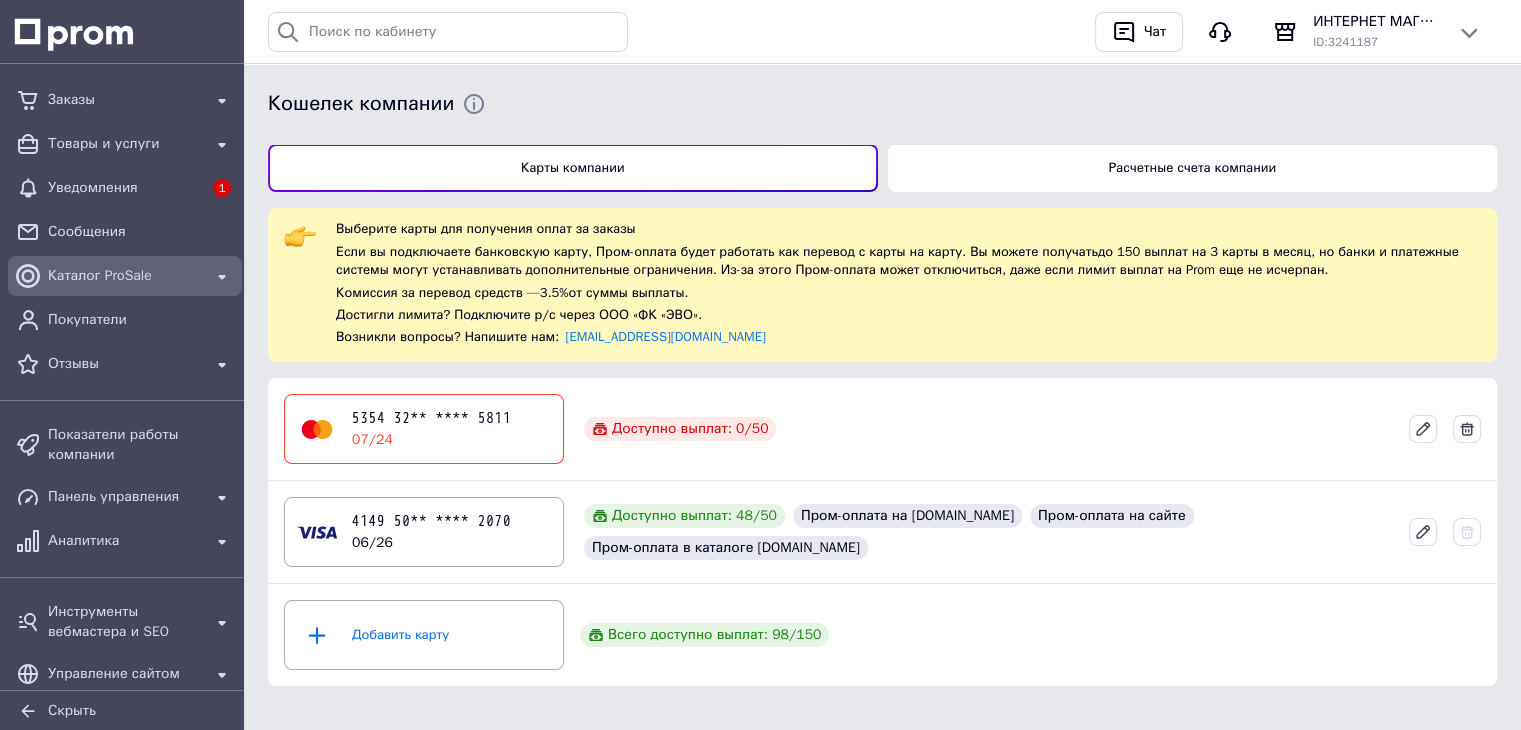 click on "Каталог ProSale" at bounding box center (125, 276) 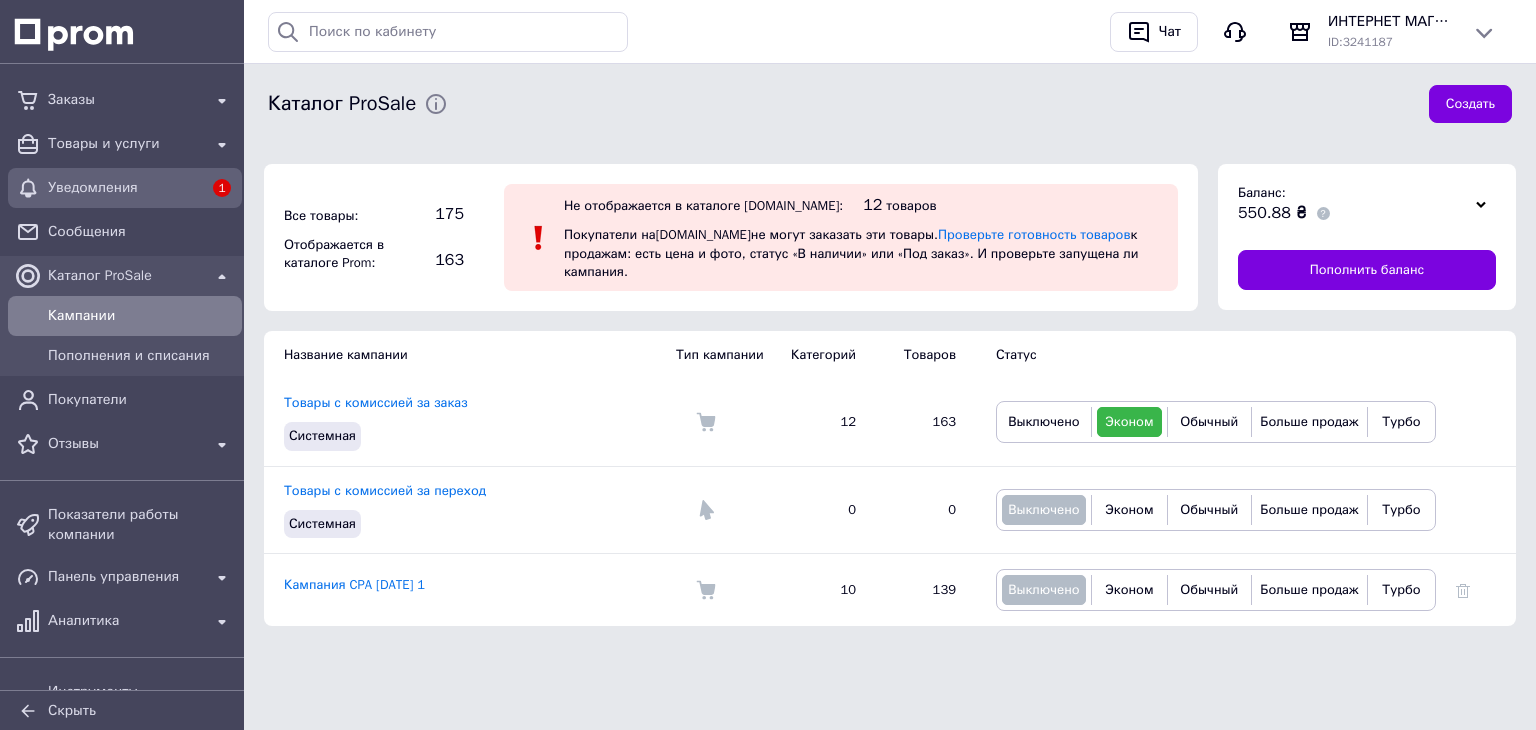 click on "Уведомления" at bounding box center [125, 188] 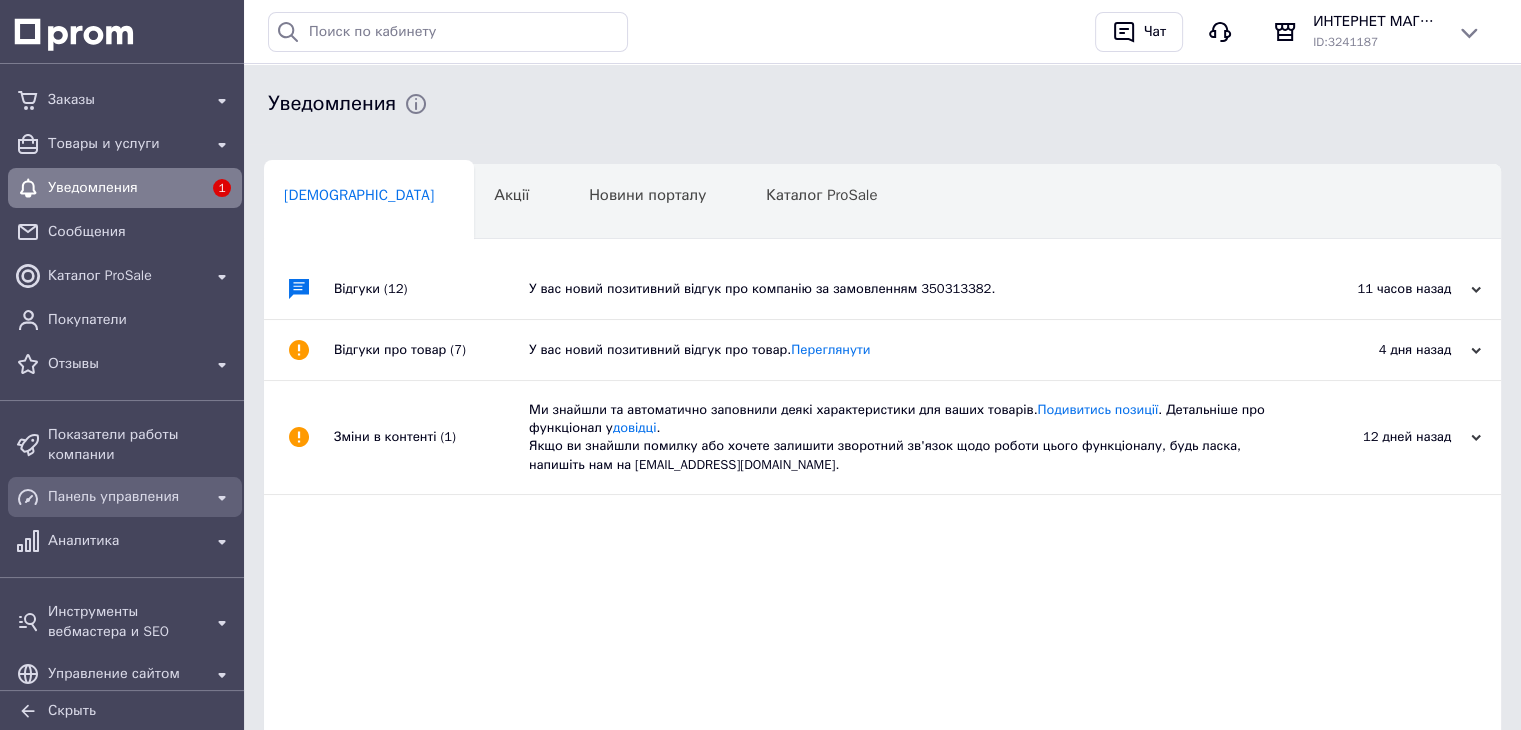 click on "Панель управления" at bounding box center (125, 497) 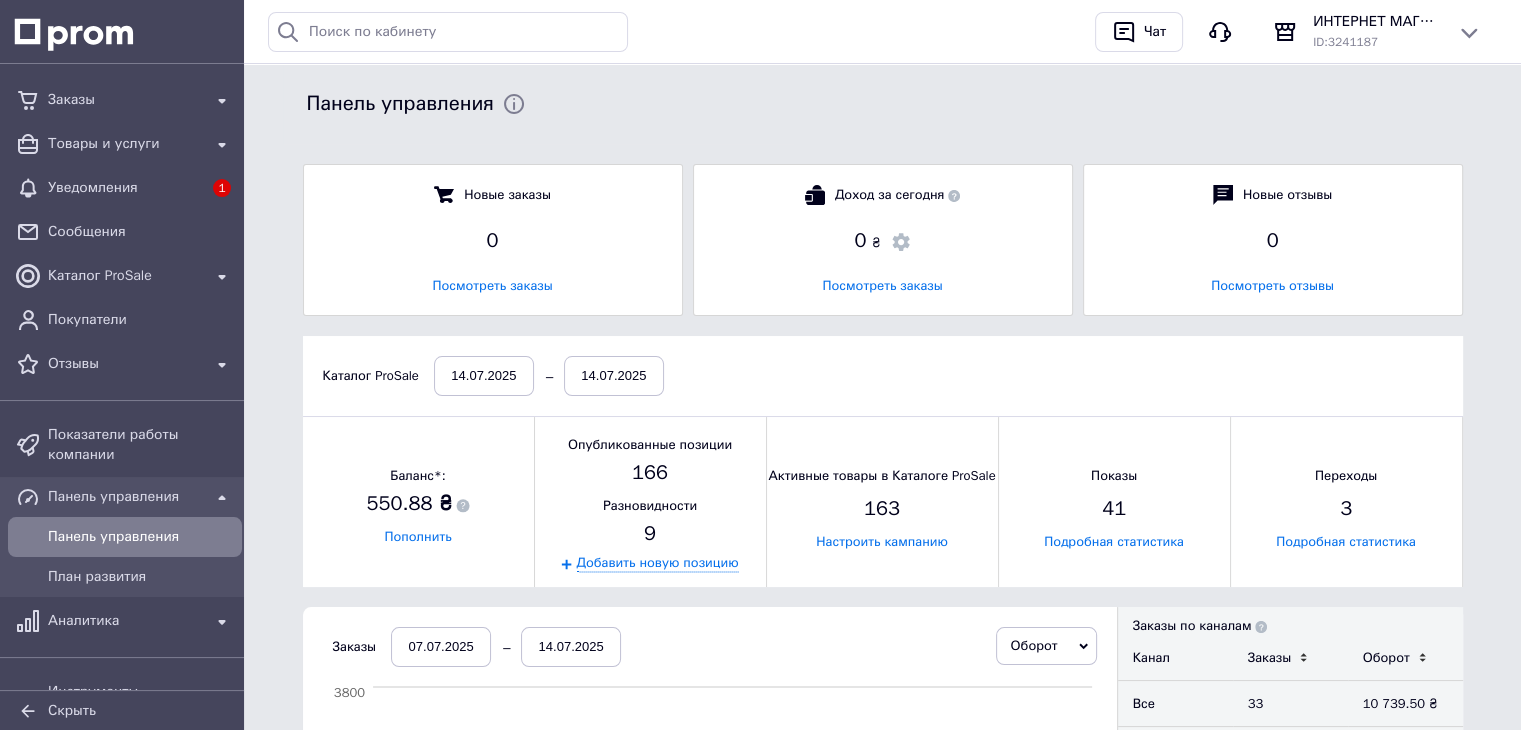 scroll, scrollTop: 10, scrollLeft: 9, axis: both 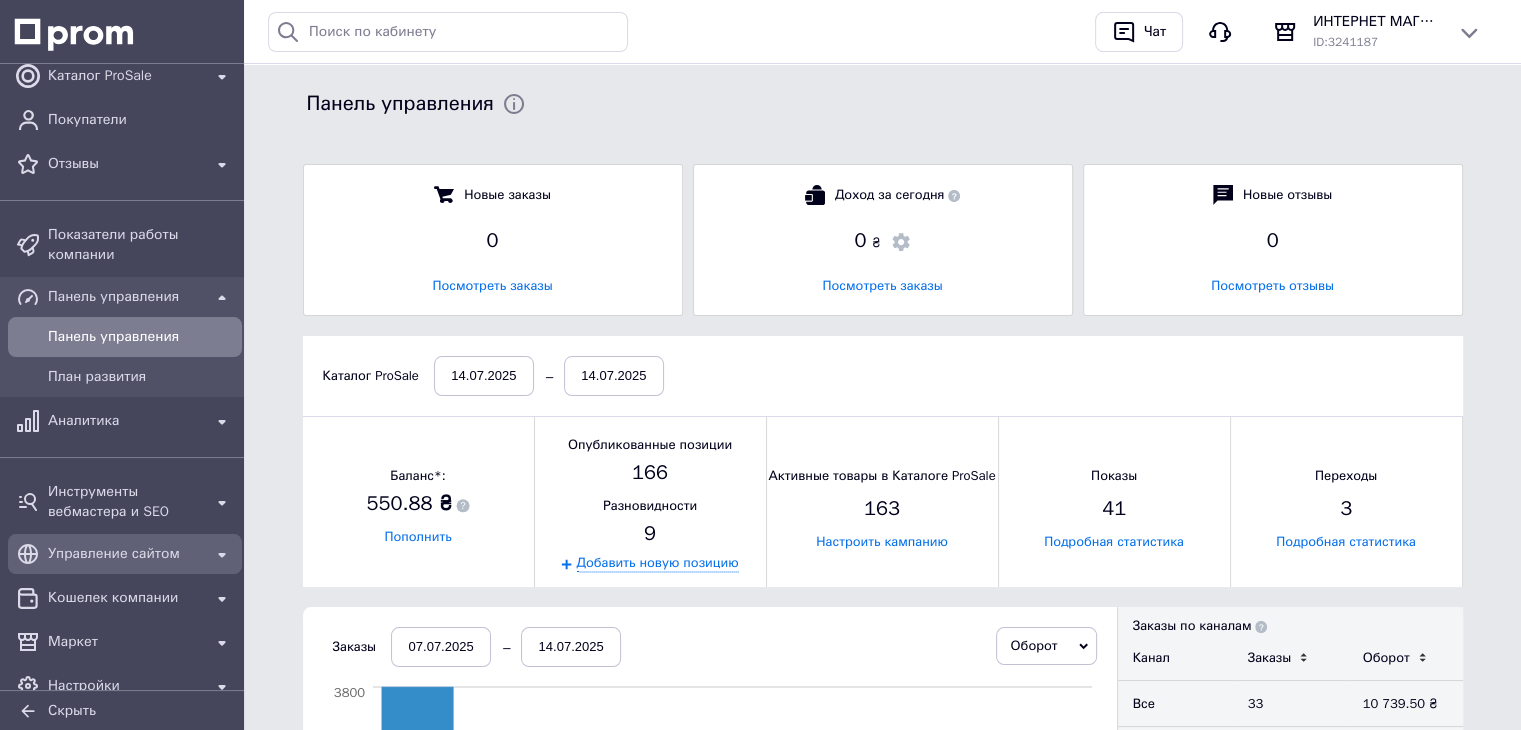 click on "Управление сайтом" at bounding box center (125, 554) 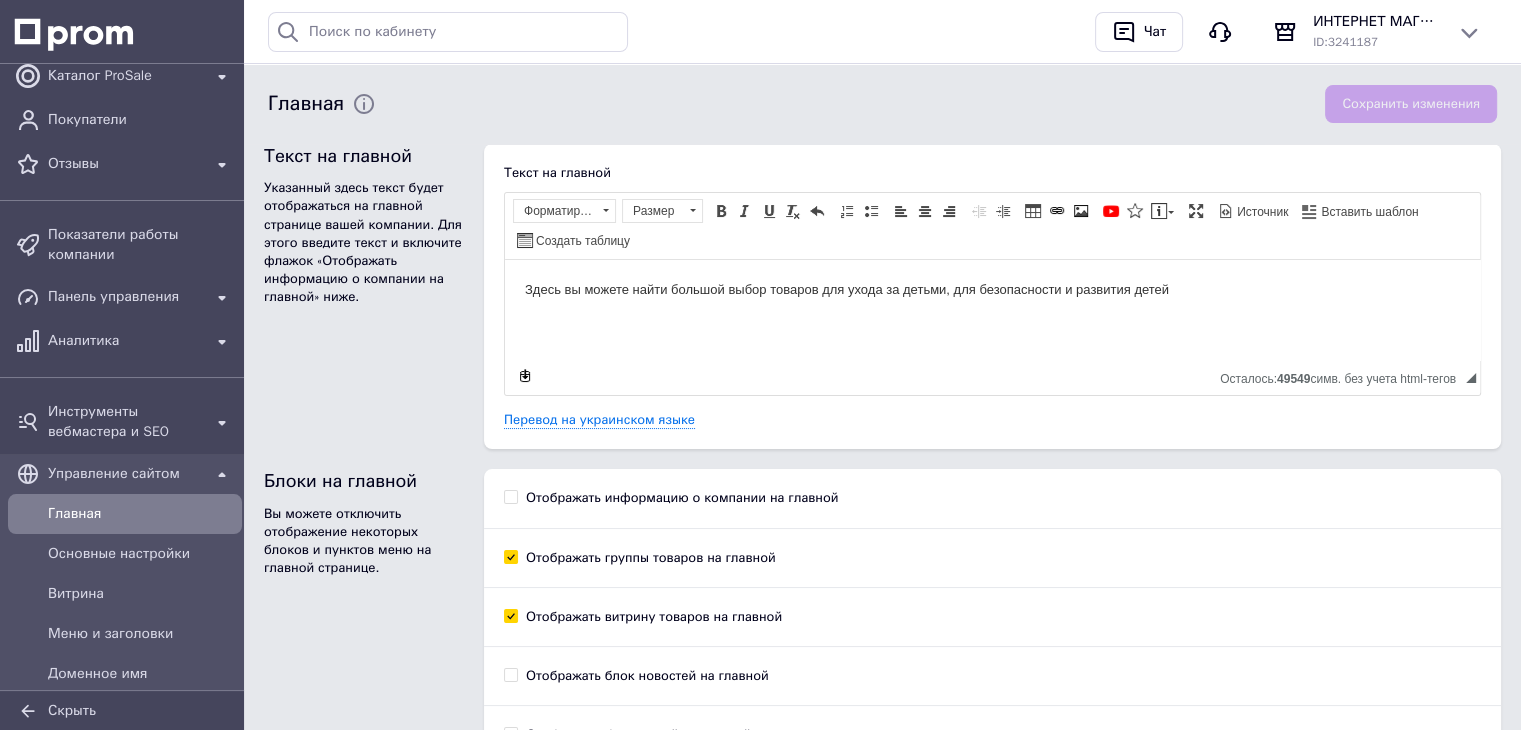 scroll, scrollTop: 0, scrollLeft: 0, axis: both 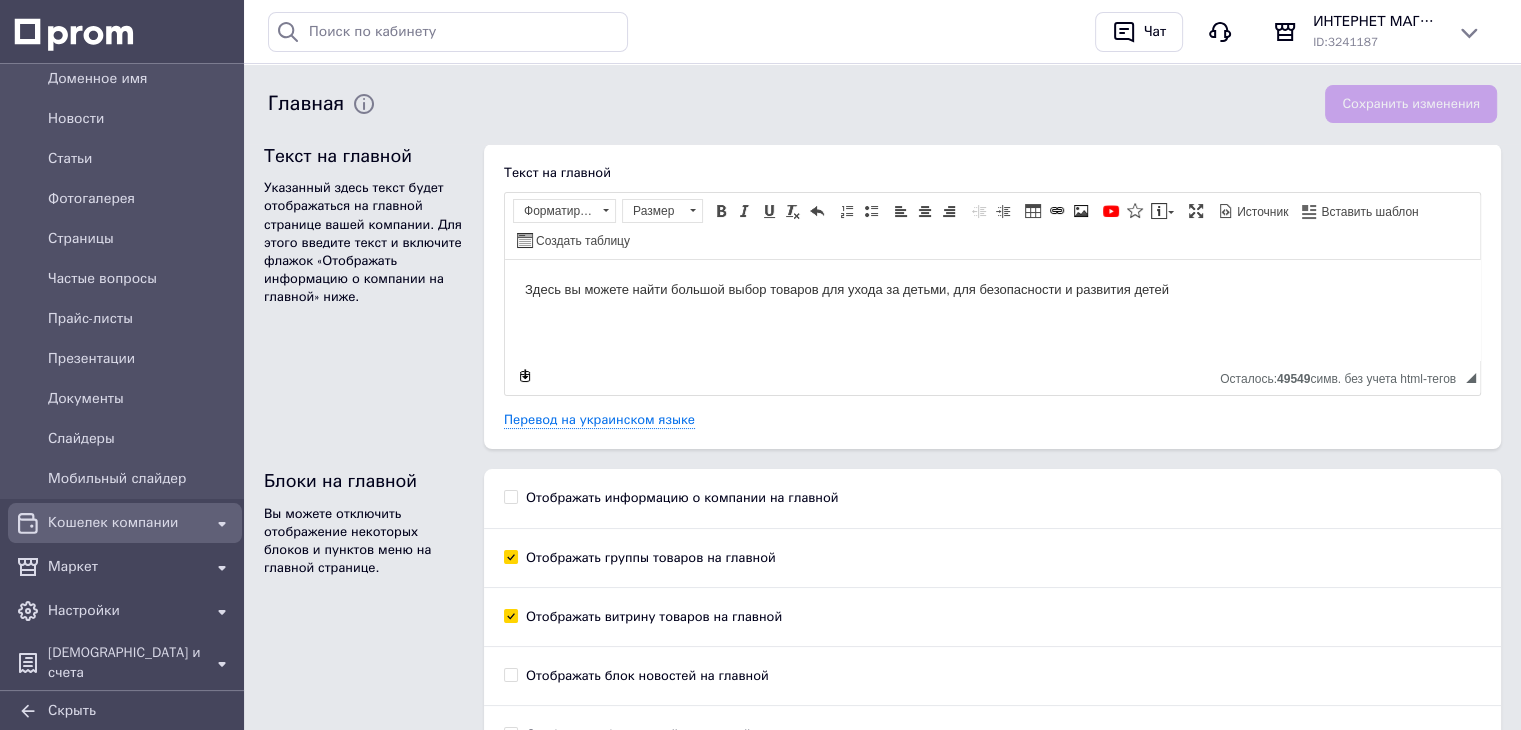 click on "Кошелек компании" at bounding box center [125, 523] 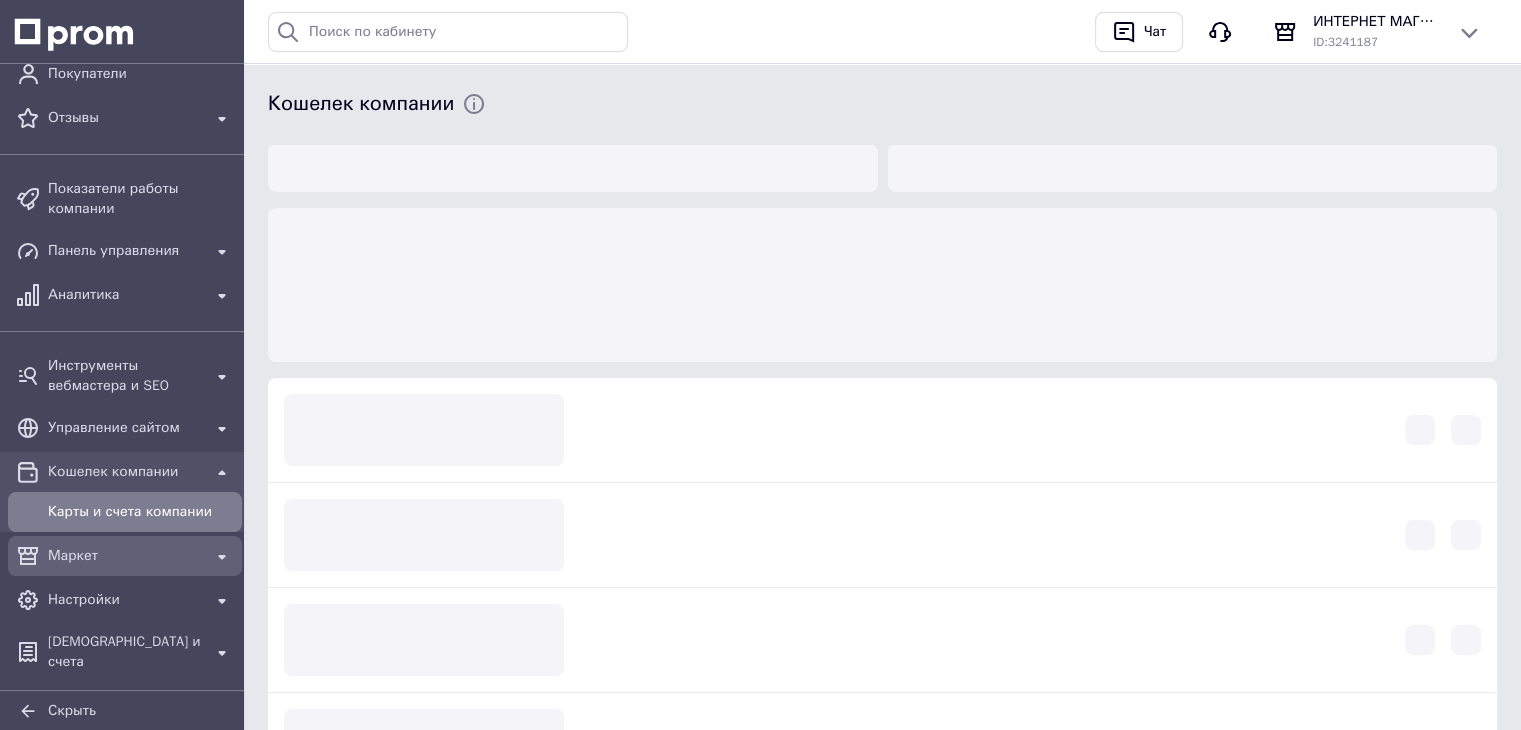 scroll, scrollTop: 235, scrollLeft: 0, axis: vertical 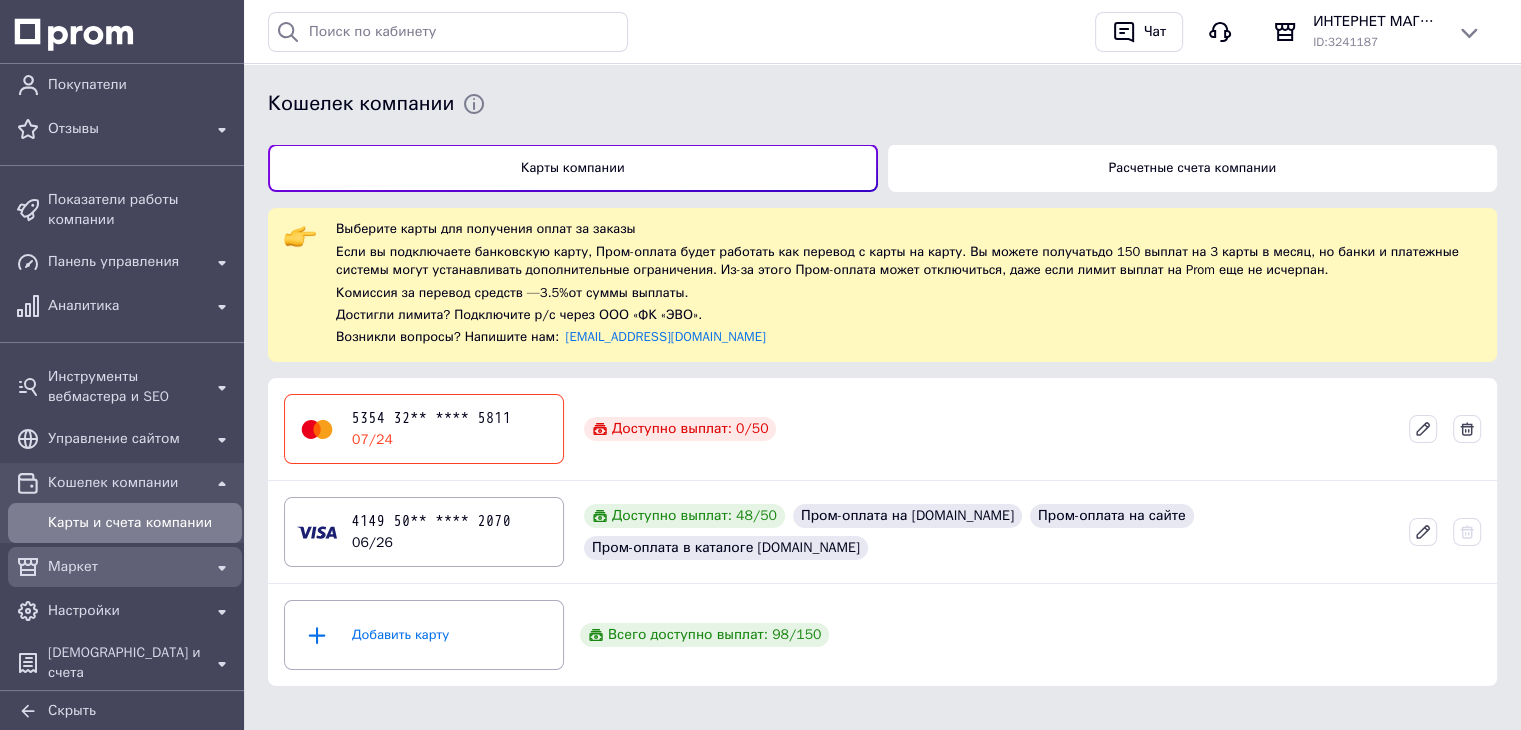 click on "Маркет" at bounding box center [125, 567] 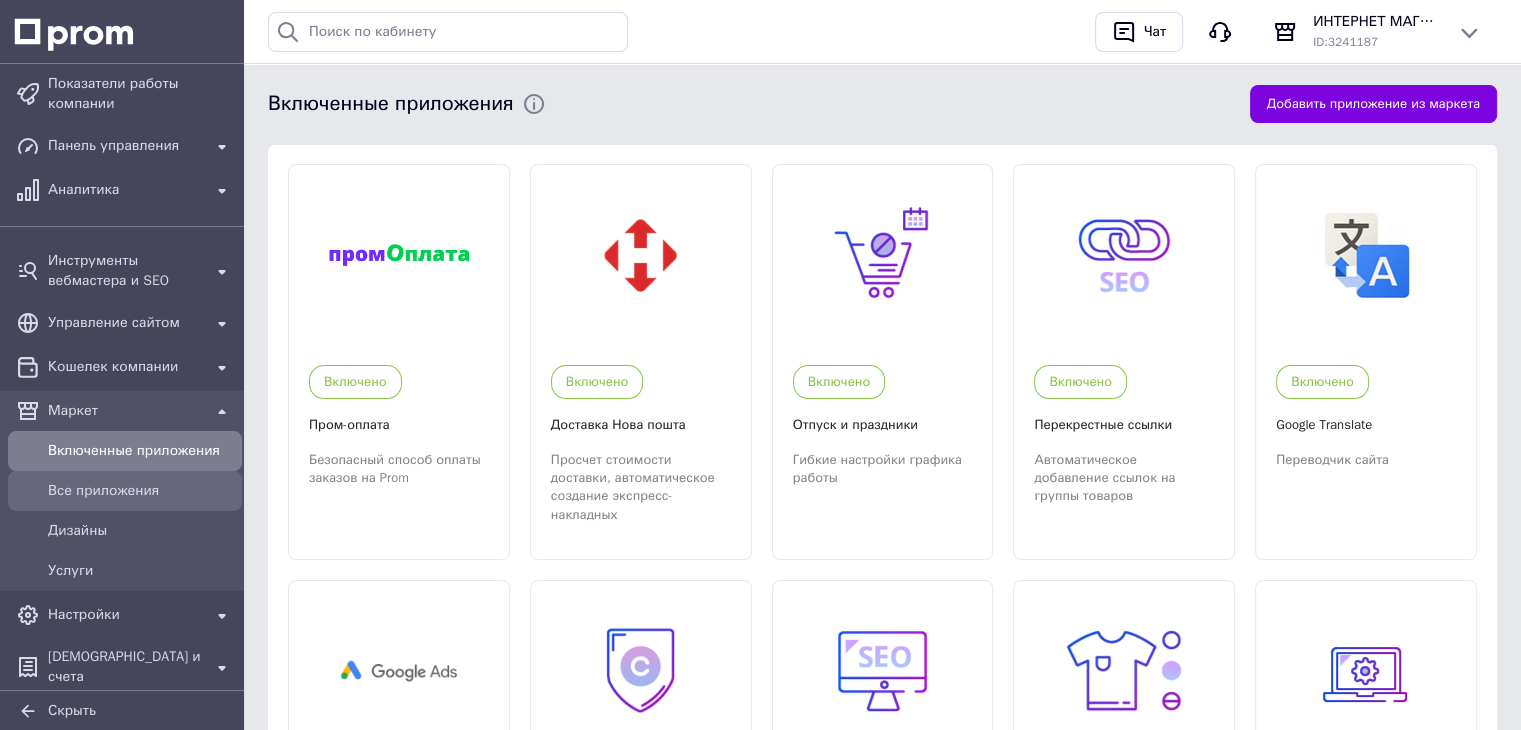 scroll, scrollTop: 355, scrollLeft: 0, axis: vertical 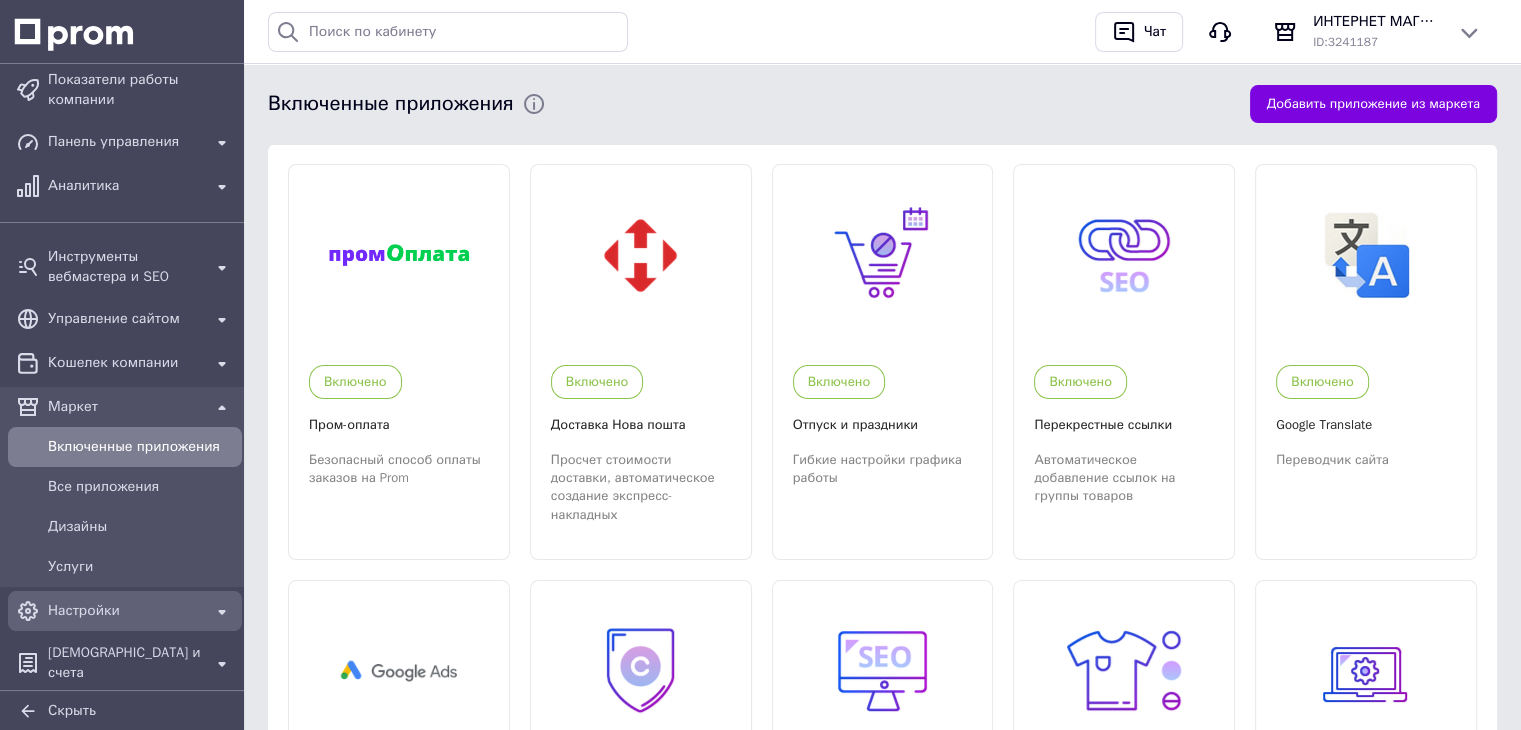 click on "Настройки" at bounding box center (125, 611) 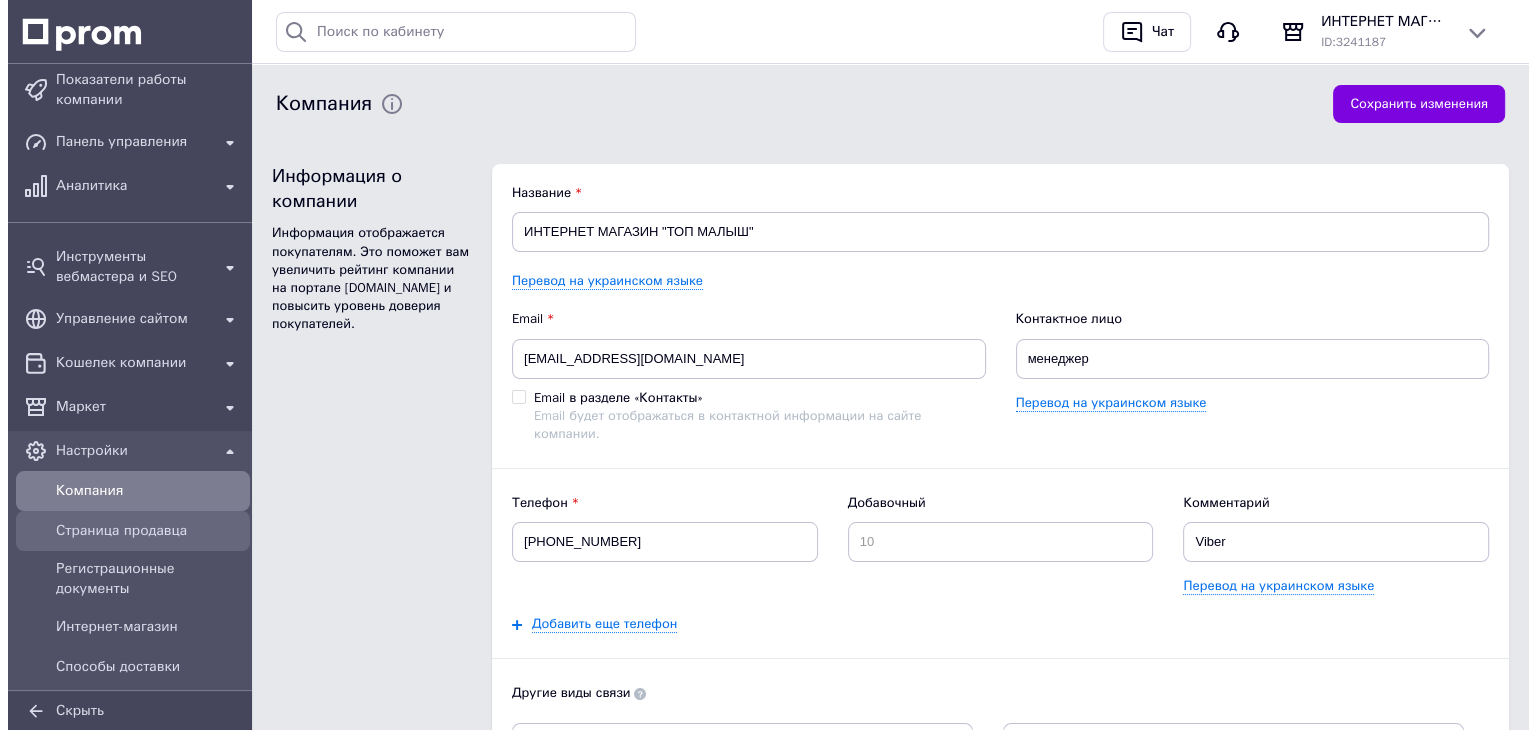 scroll, scrollTop: 0, scrollLeft: 0, axis: both 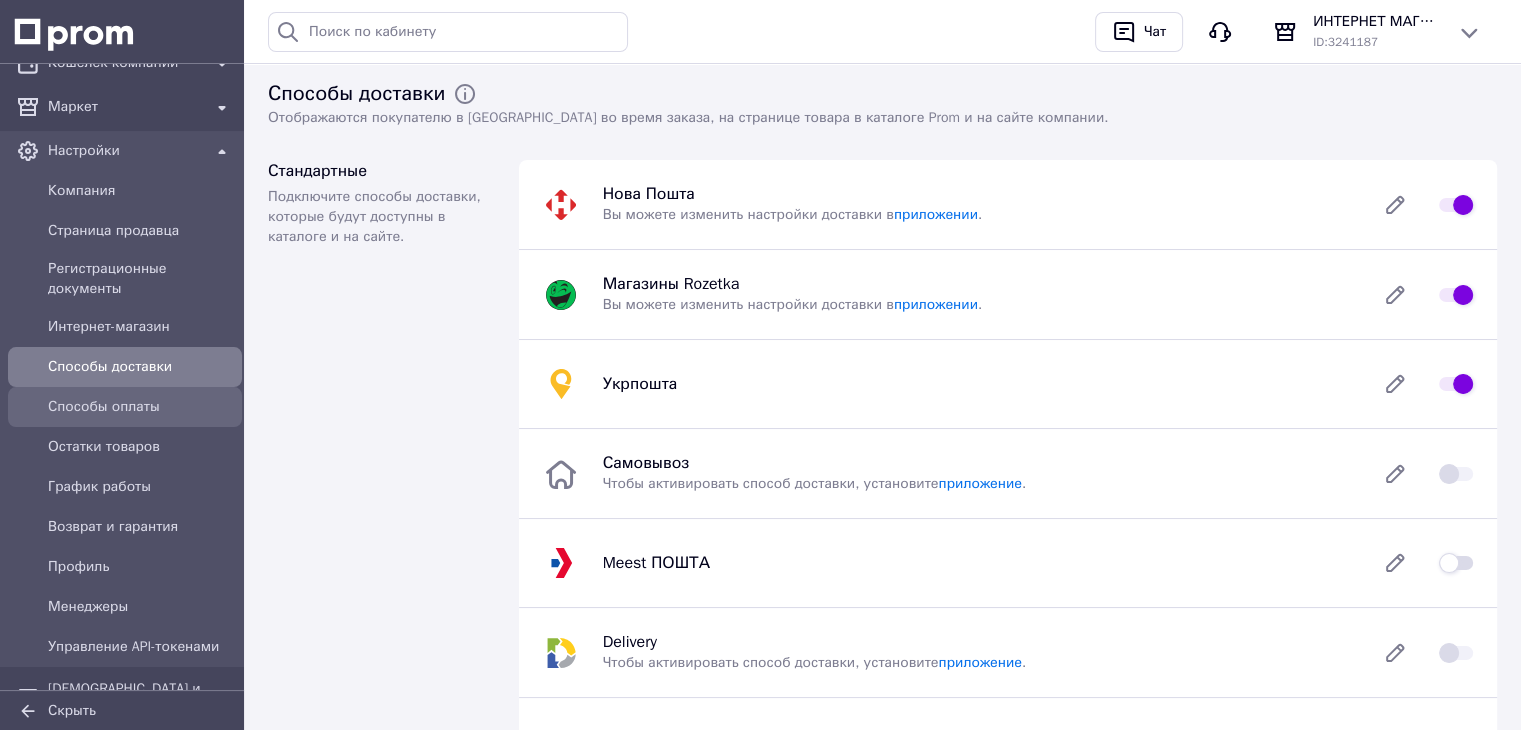 click on "Способы оплаты" at bounding box center [141, 407] 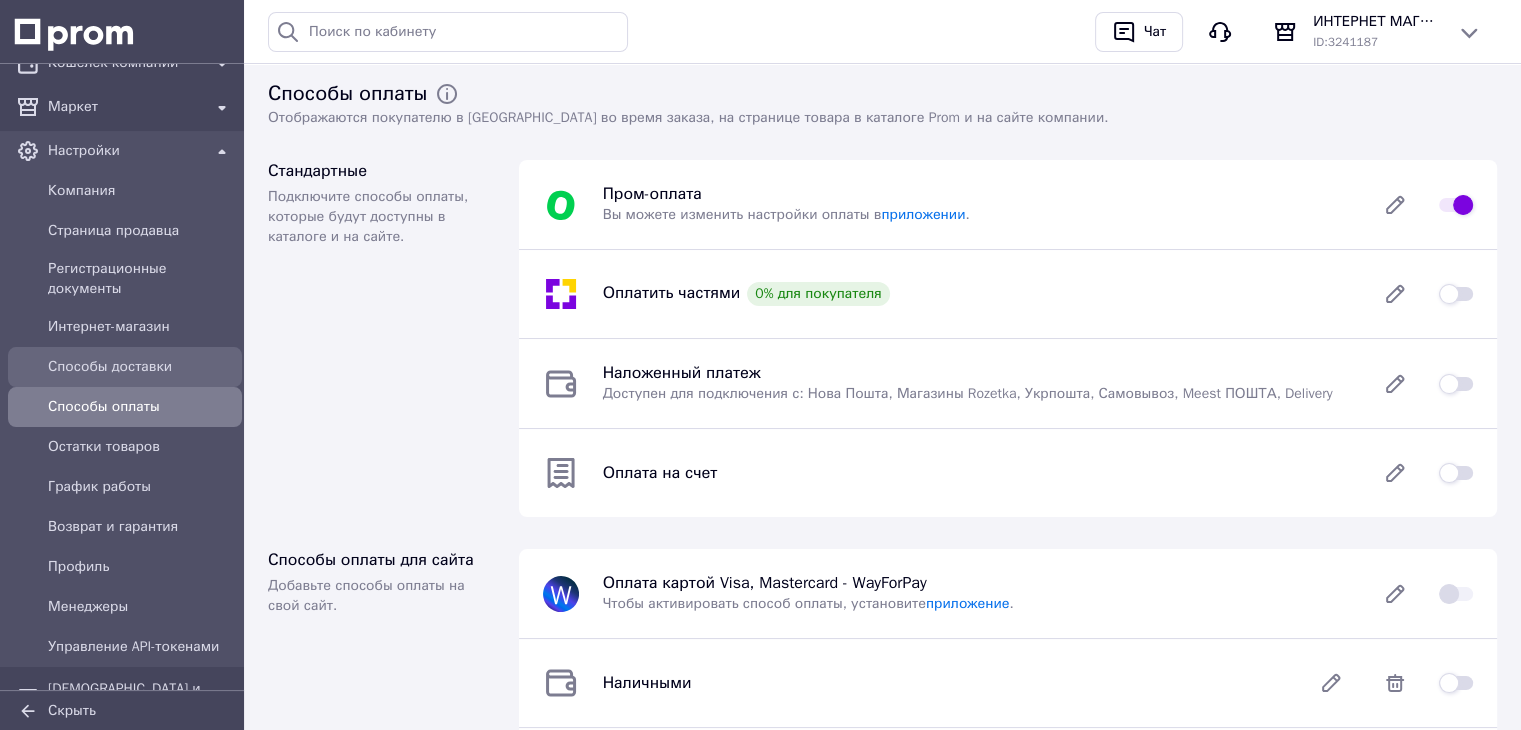 click on "Способы доставки" at bounding box center (141, 367) 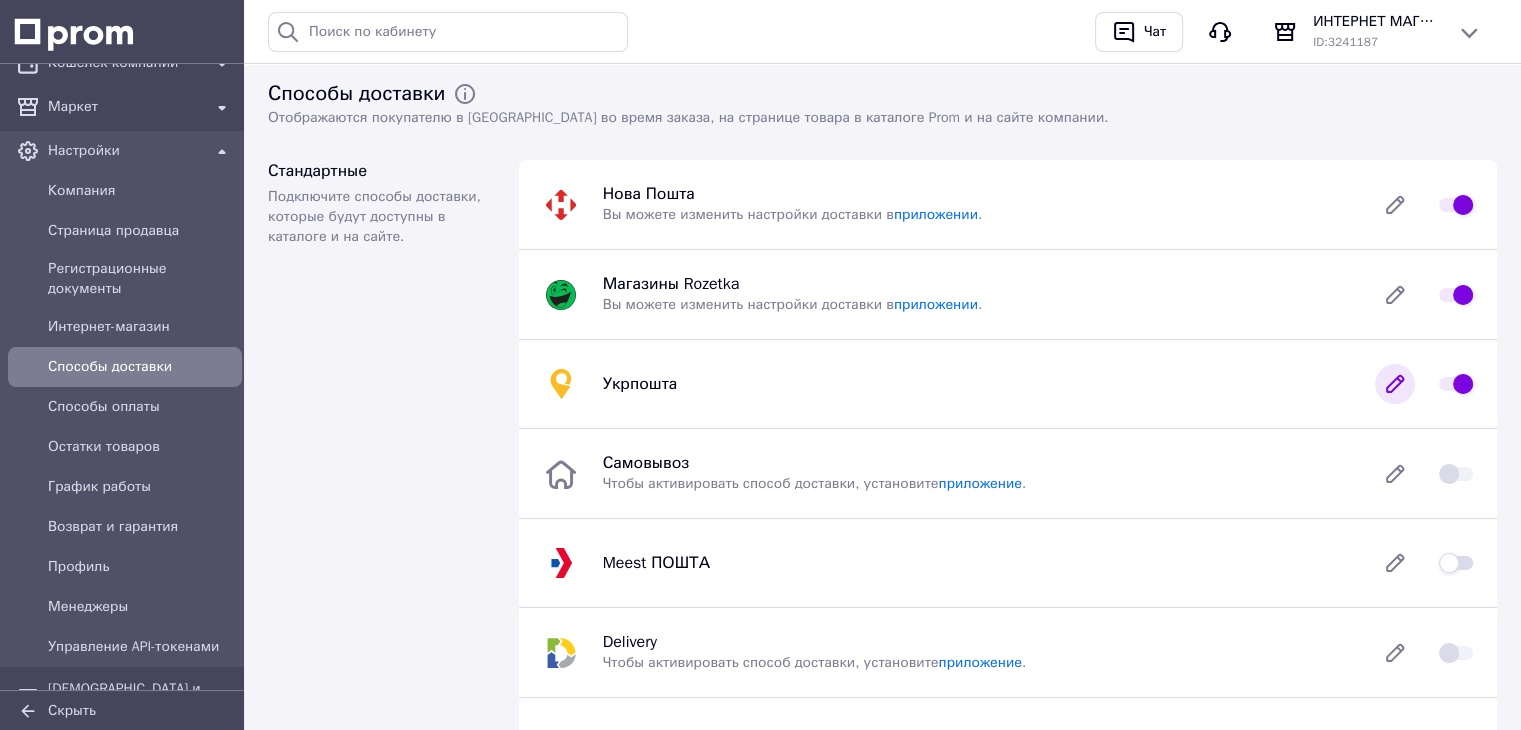 click 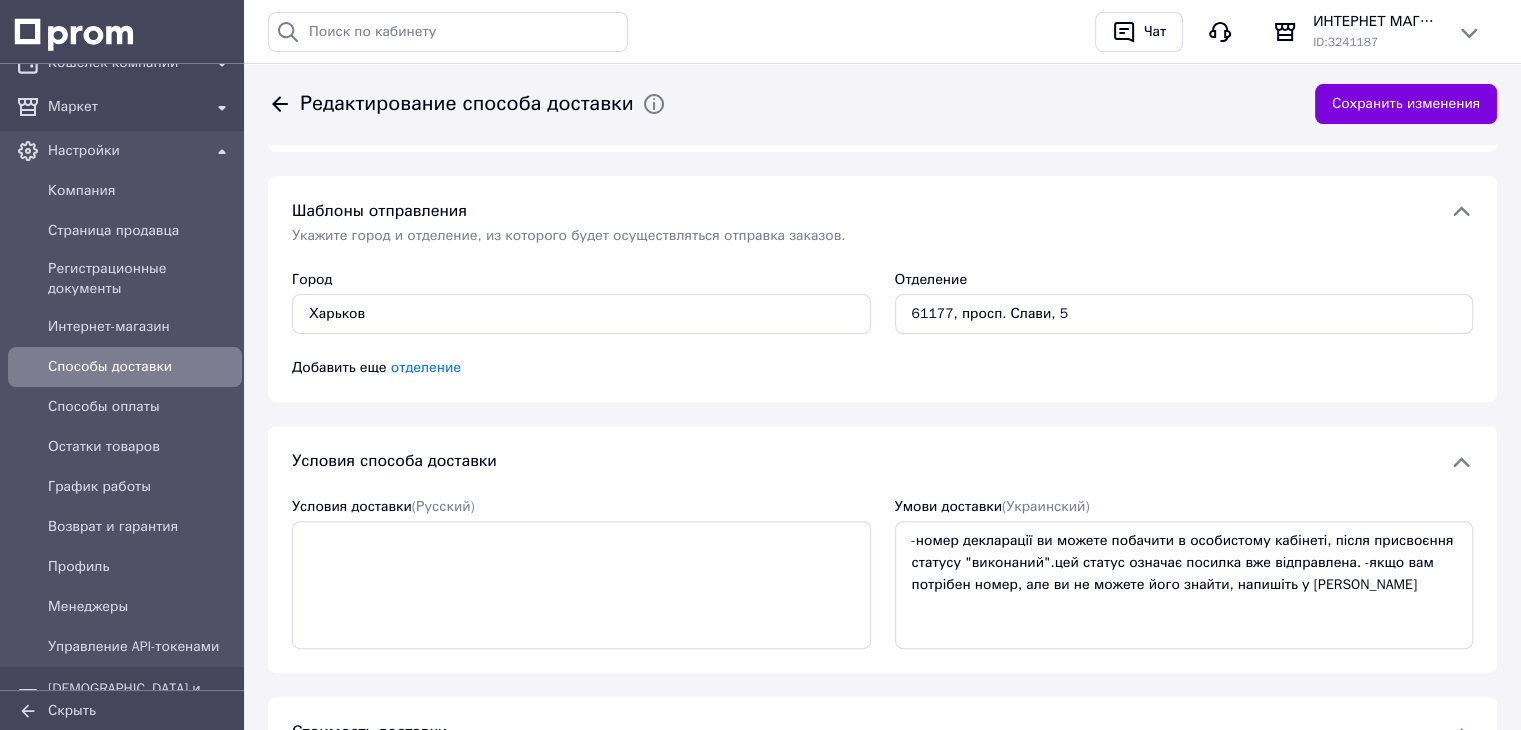 scroll, scrollTop: 600, scrollLeft: 0, axis: vertical 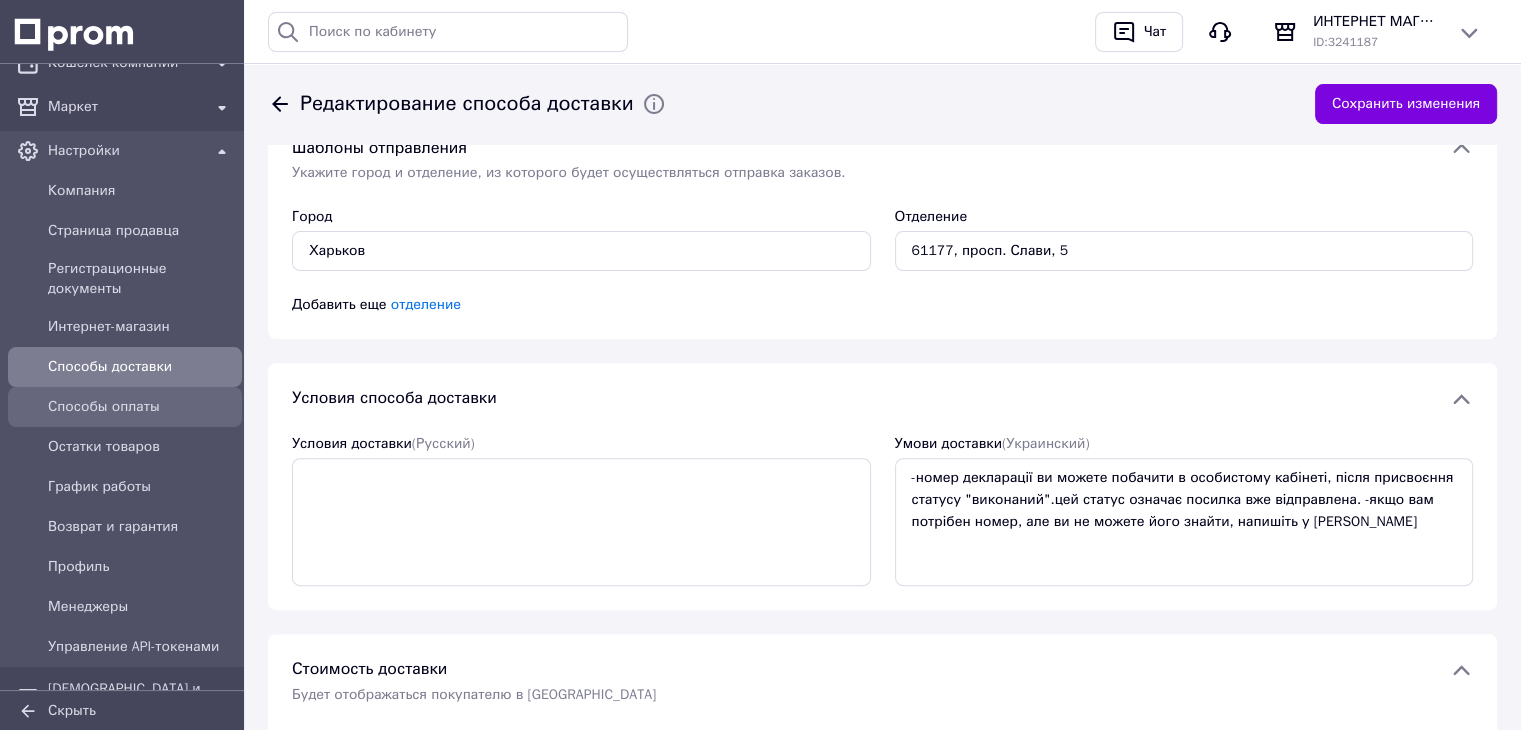 click on "Способы оплаты" at bounding box center (141, 407) 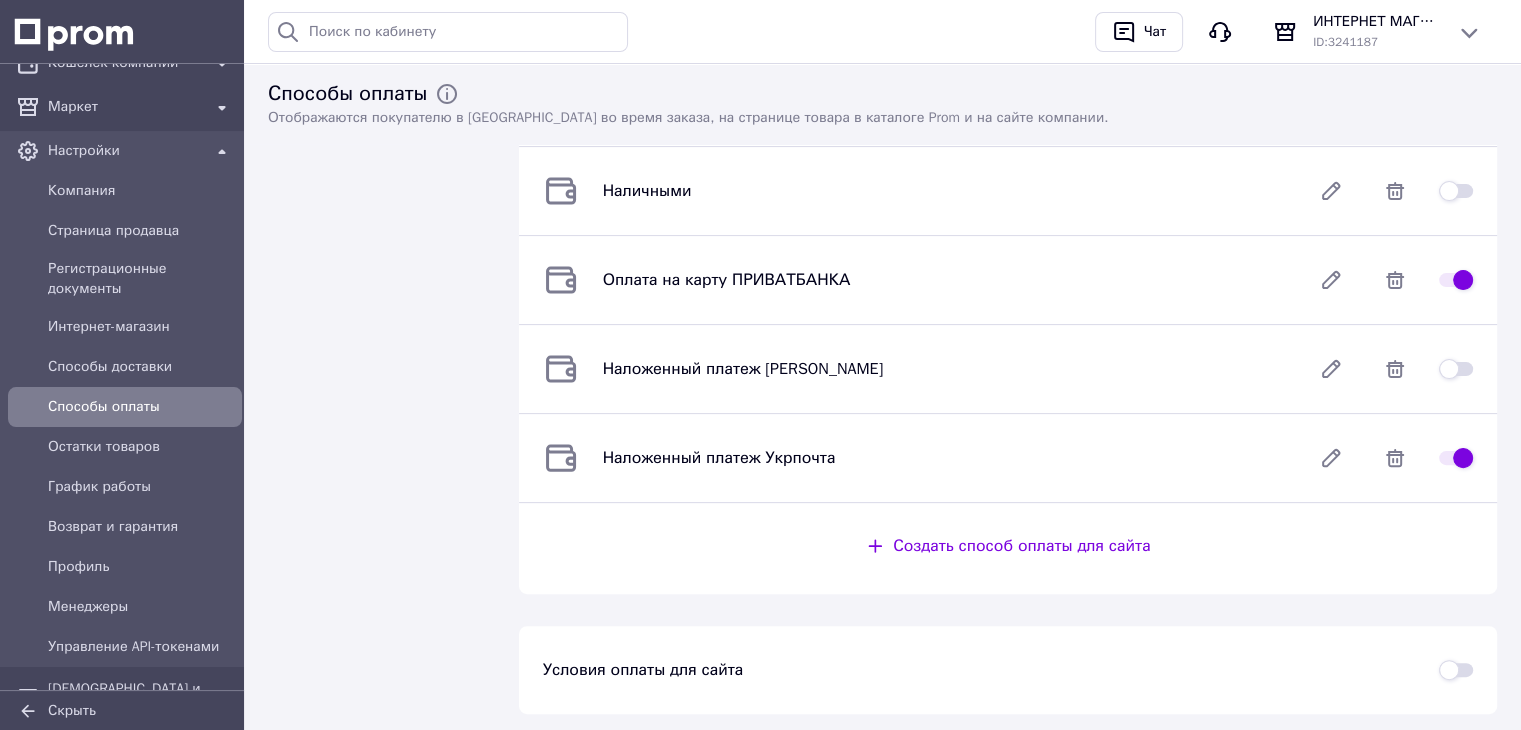 scroll, scrollTop: 500, scrollLeft: 0, axis: vertical 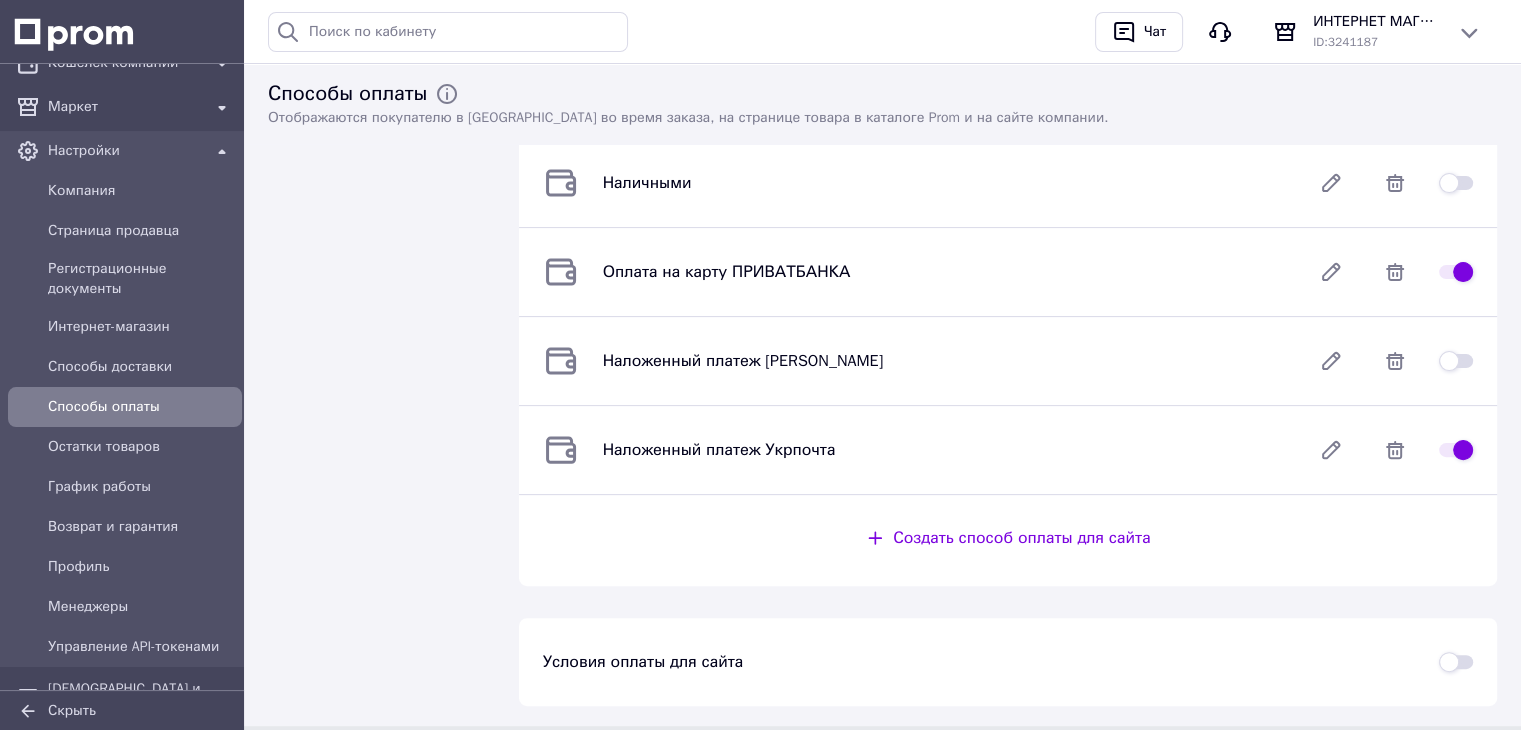 click at bounding box center (1456, 450) 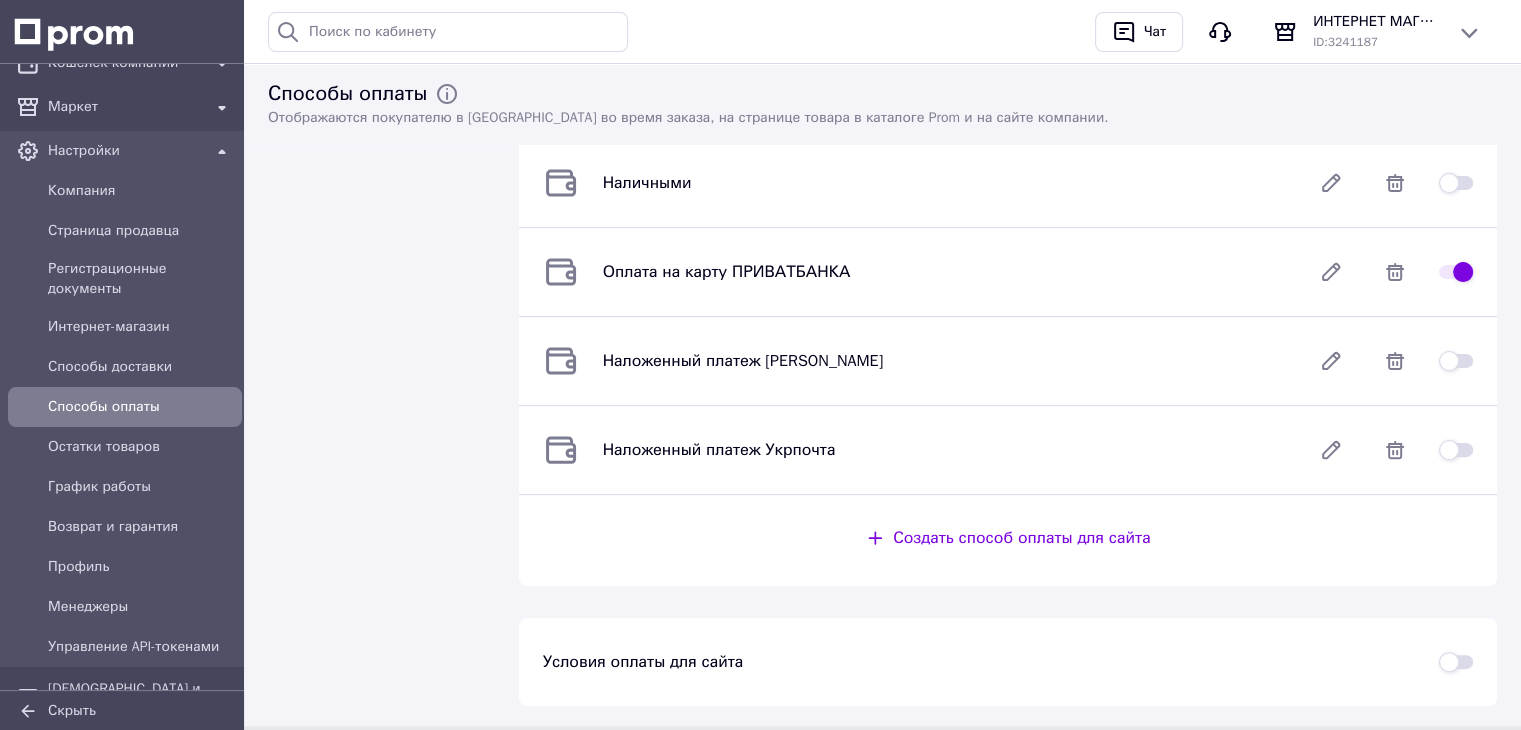 checkbox on "false" 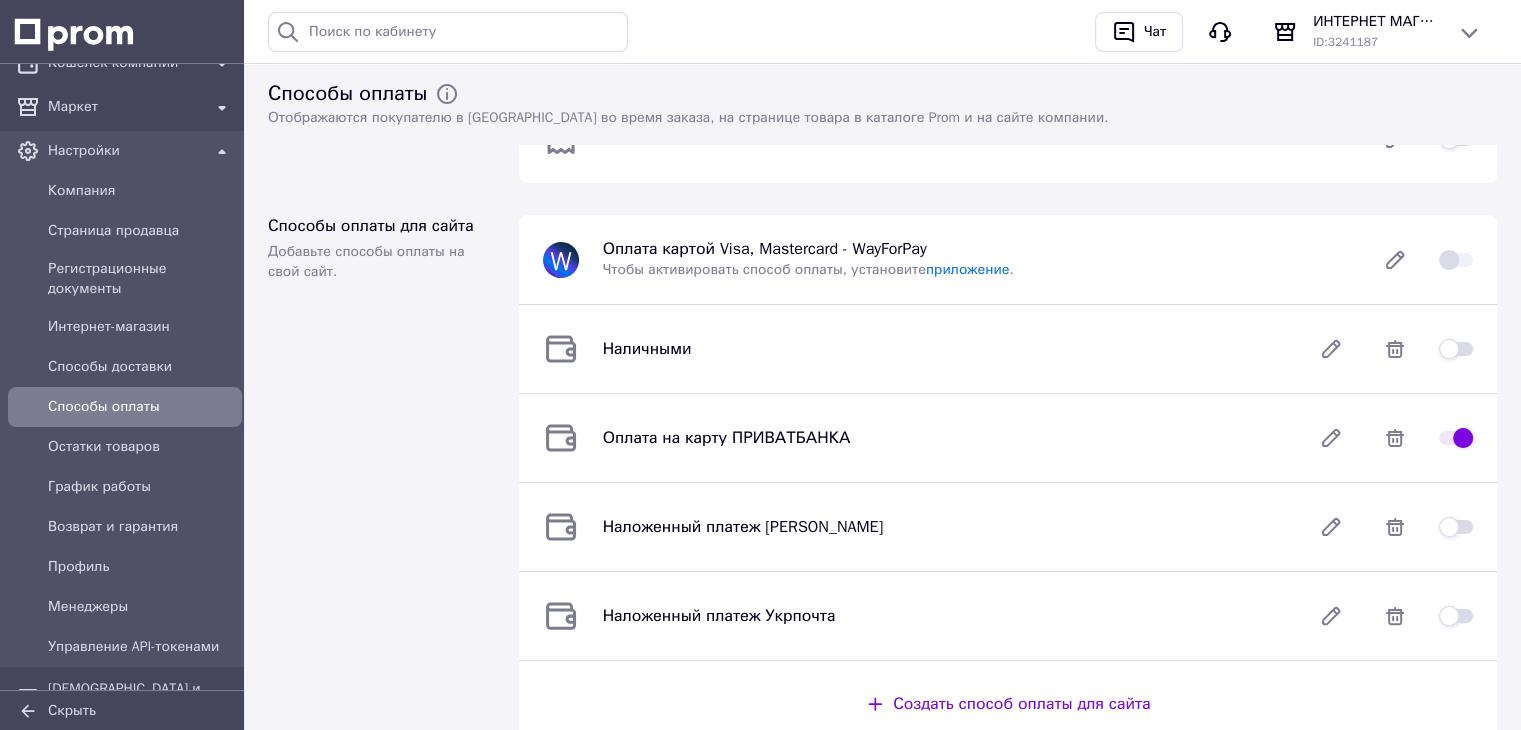 scroll, scrollTop: 300, scrollLeft: 0, axis: vertical 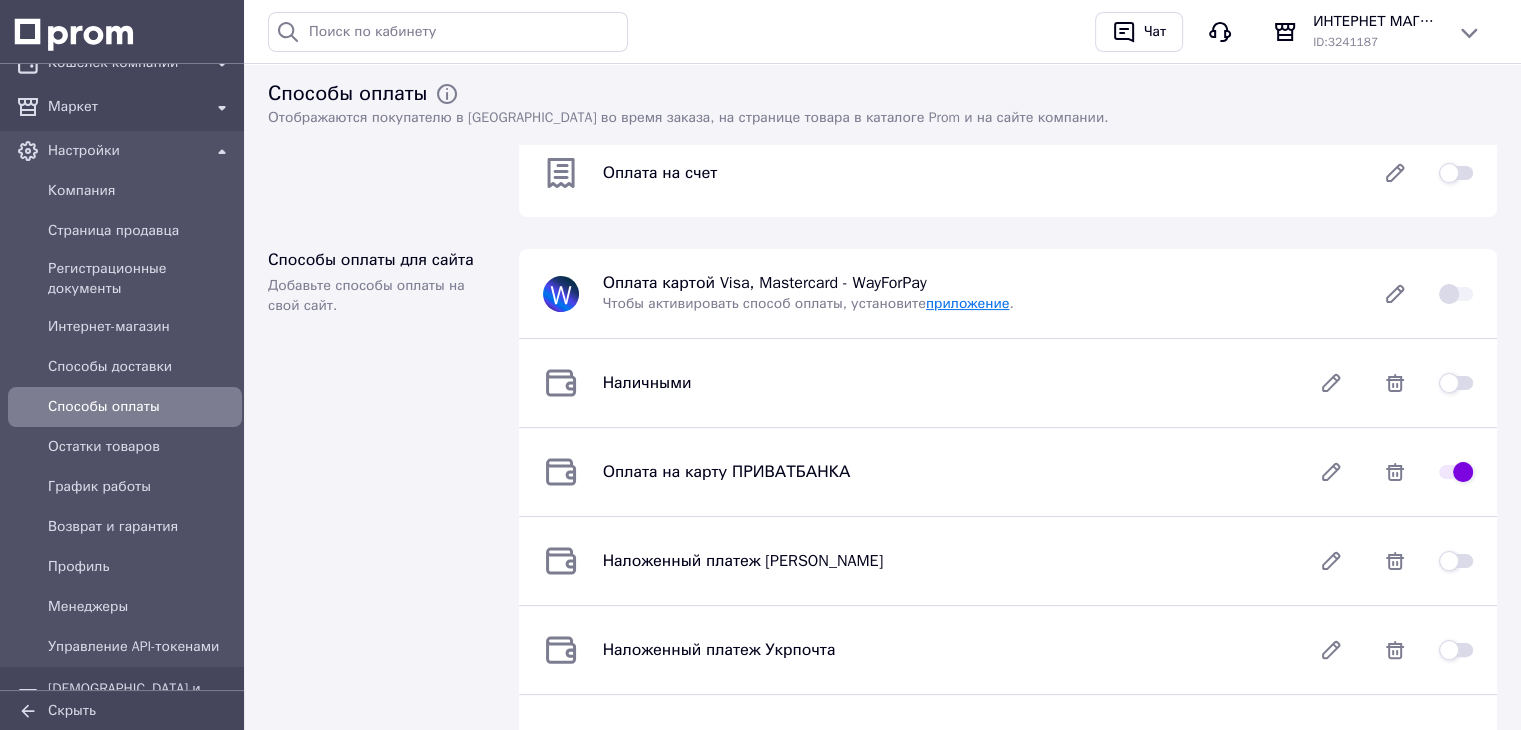 click on "приложение" at bounding box center (967, 303) 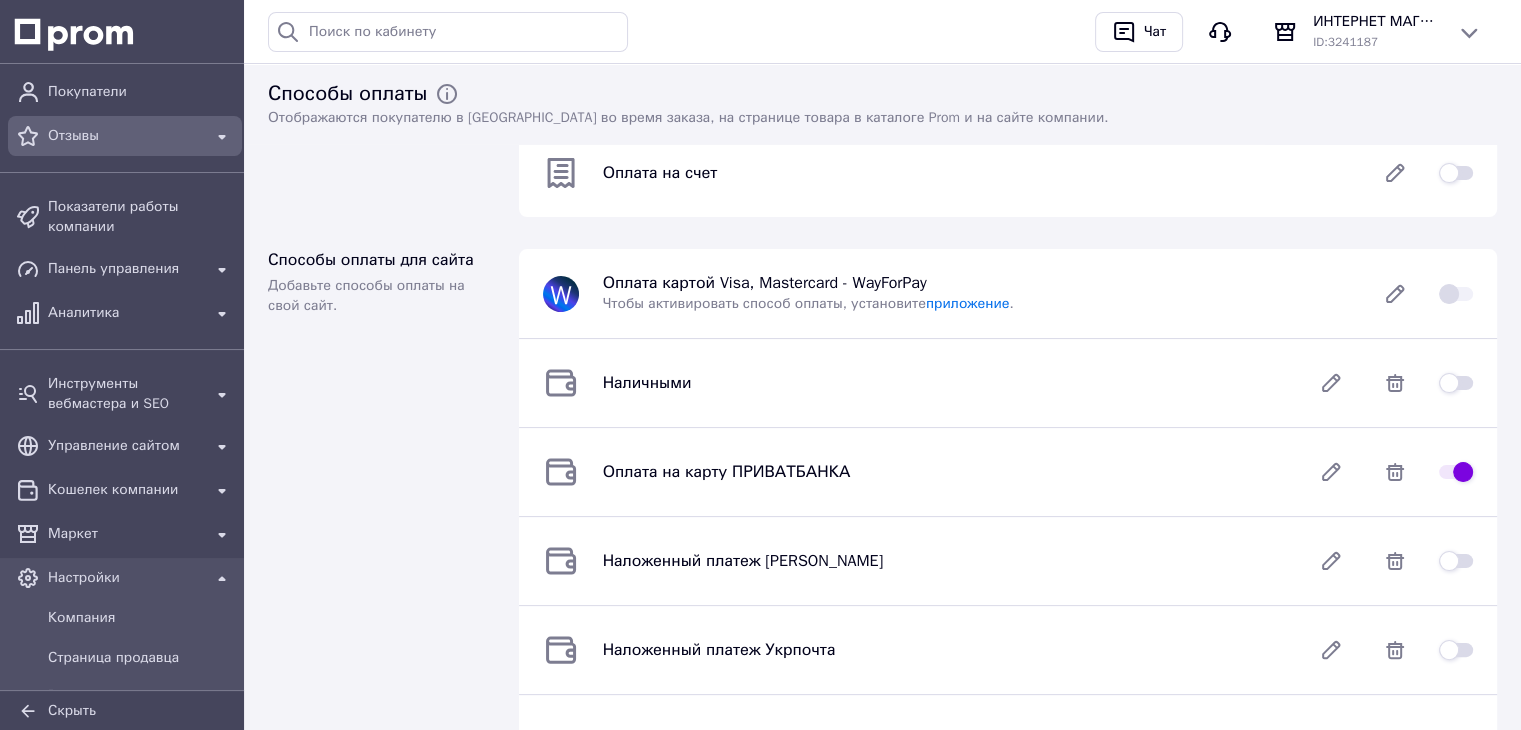 scroll, scrollTop: 0, scrollLeft: 0, axis: both 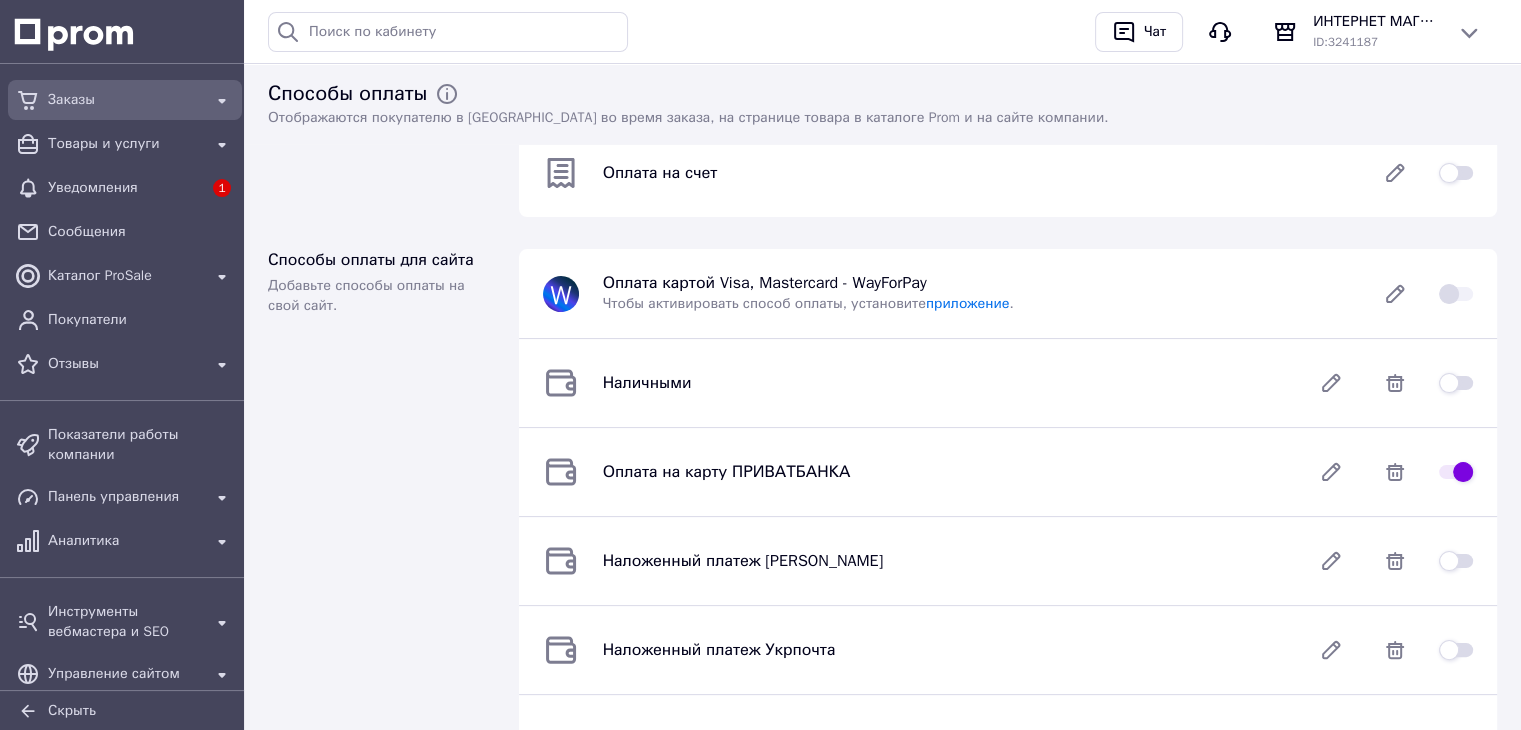 click on "Заказы" at bounding box center [125, 100] 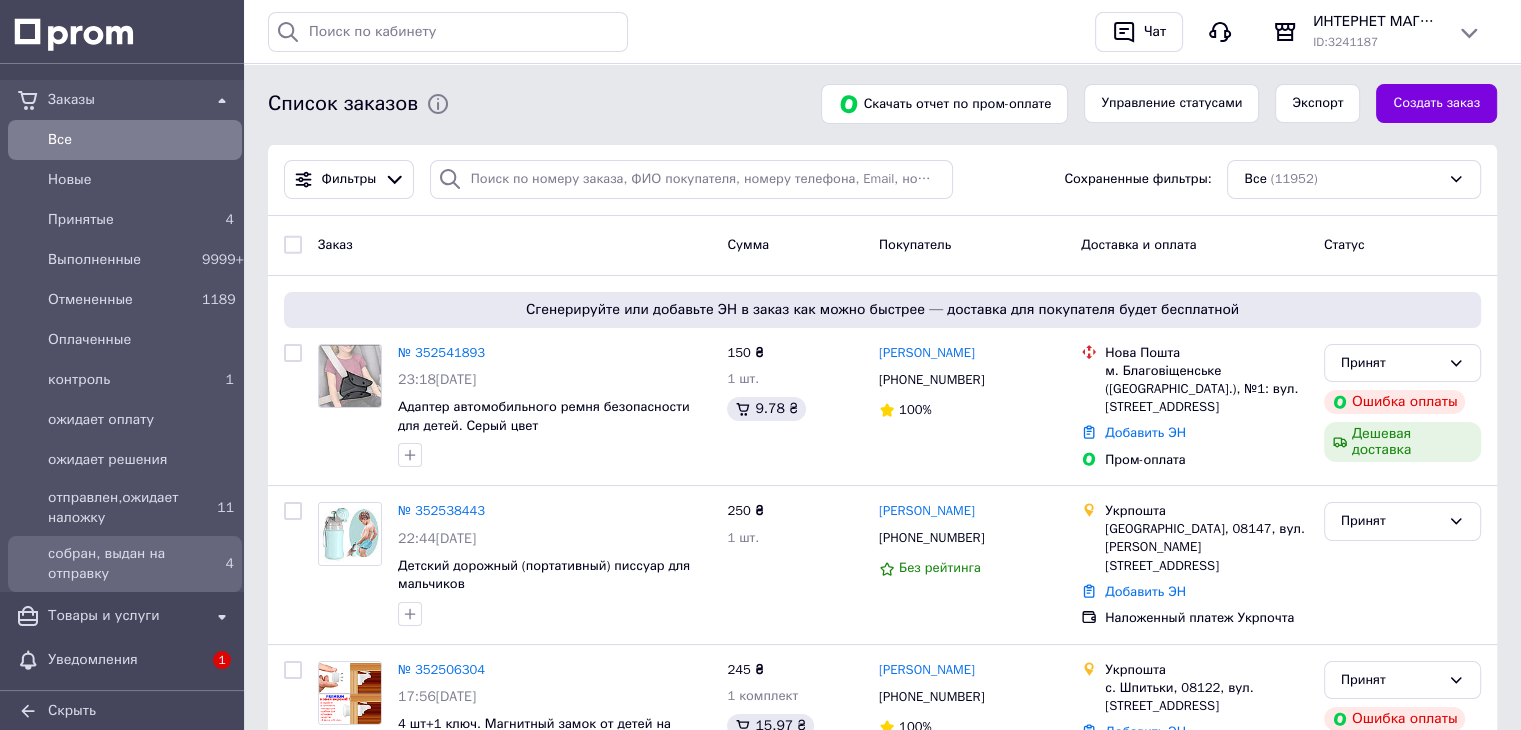 click on "собран, выдан на отправку" at bounding box center [121, 564] 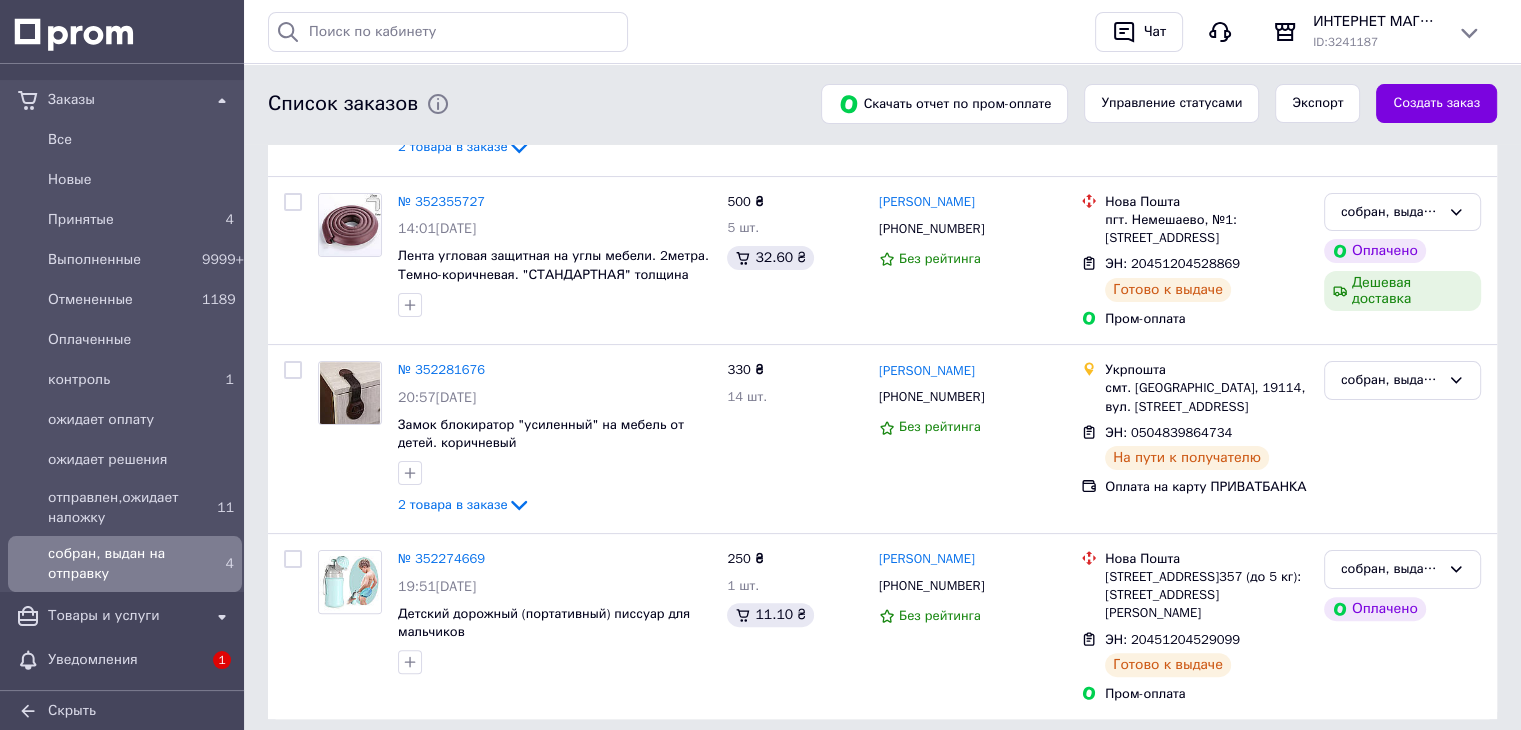 scroll, scrollTop: 392, scrollLeft: 0, axis: vertical 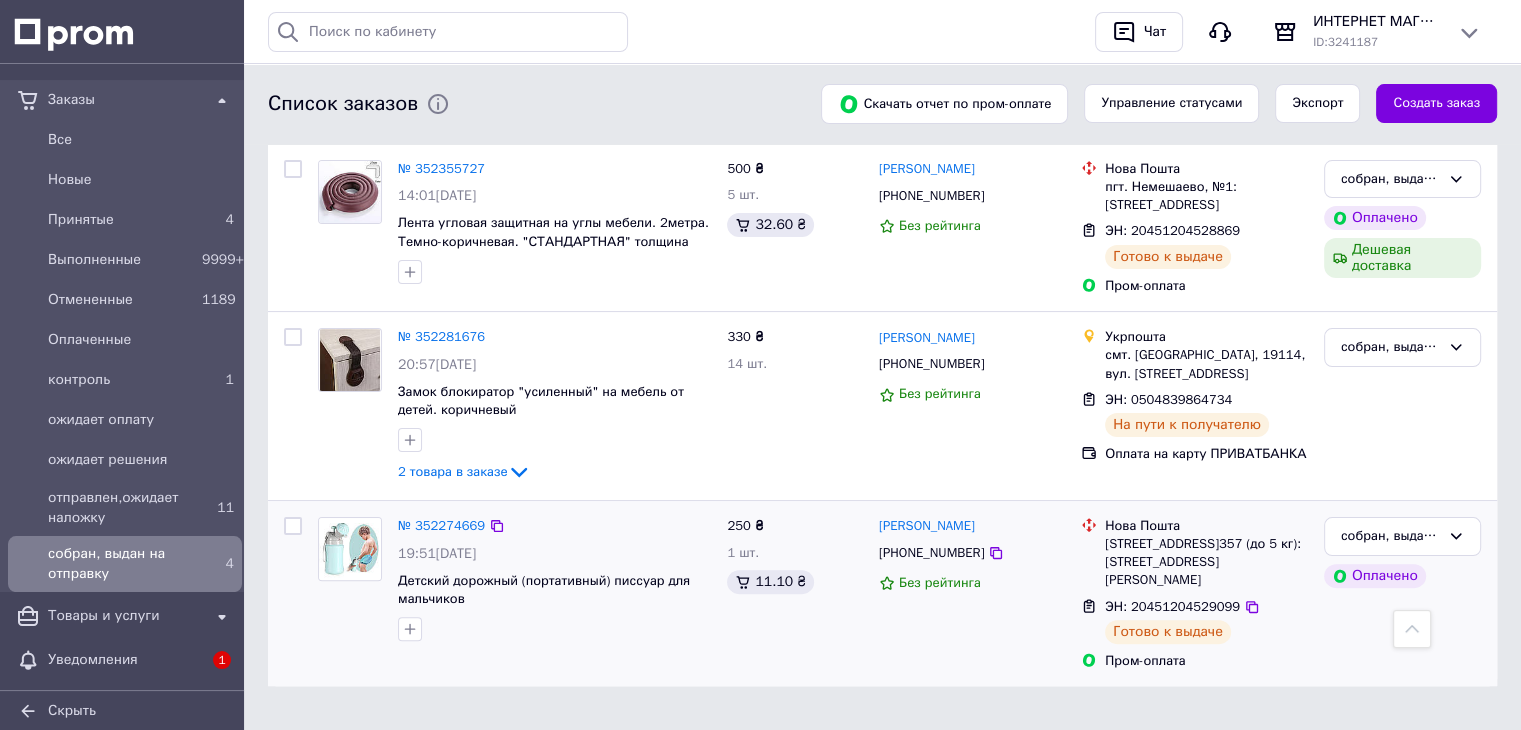 click at bounding box center (293, 526) 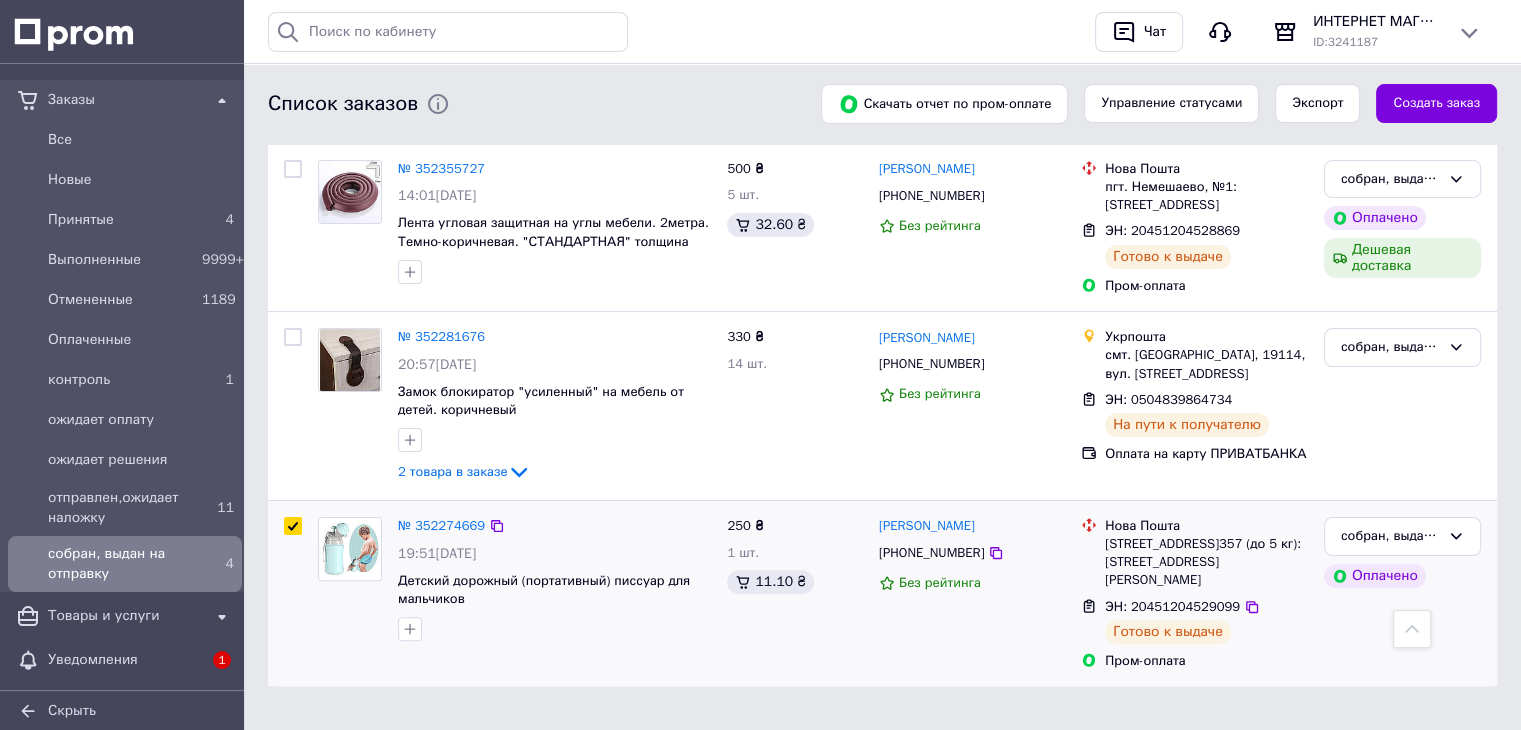 checkbox on "true" 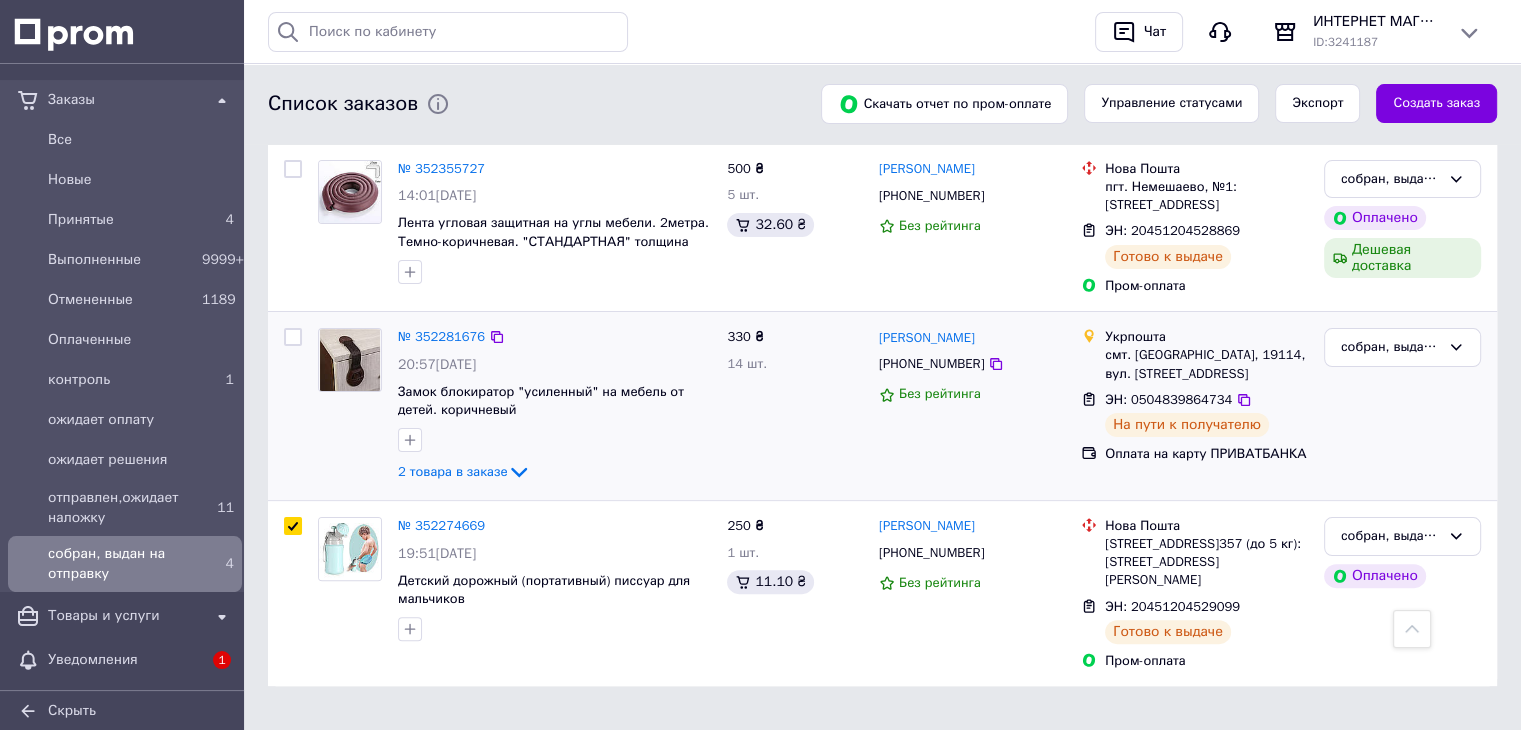 scroll, scrollTop: 192, scrollLeft: 0, axis: vertical 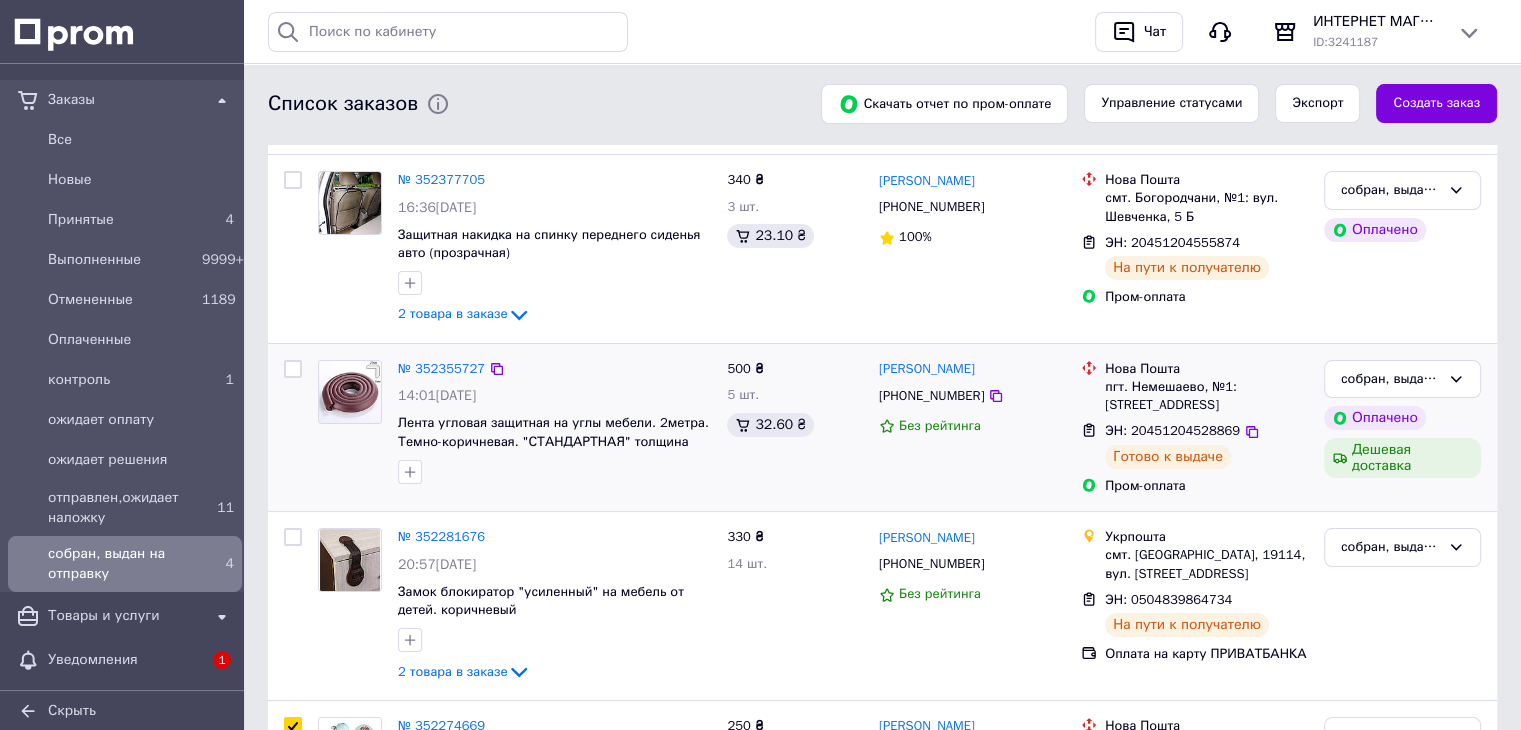 click at bounding box center (293, 369) 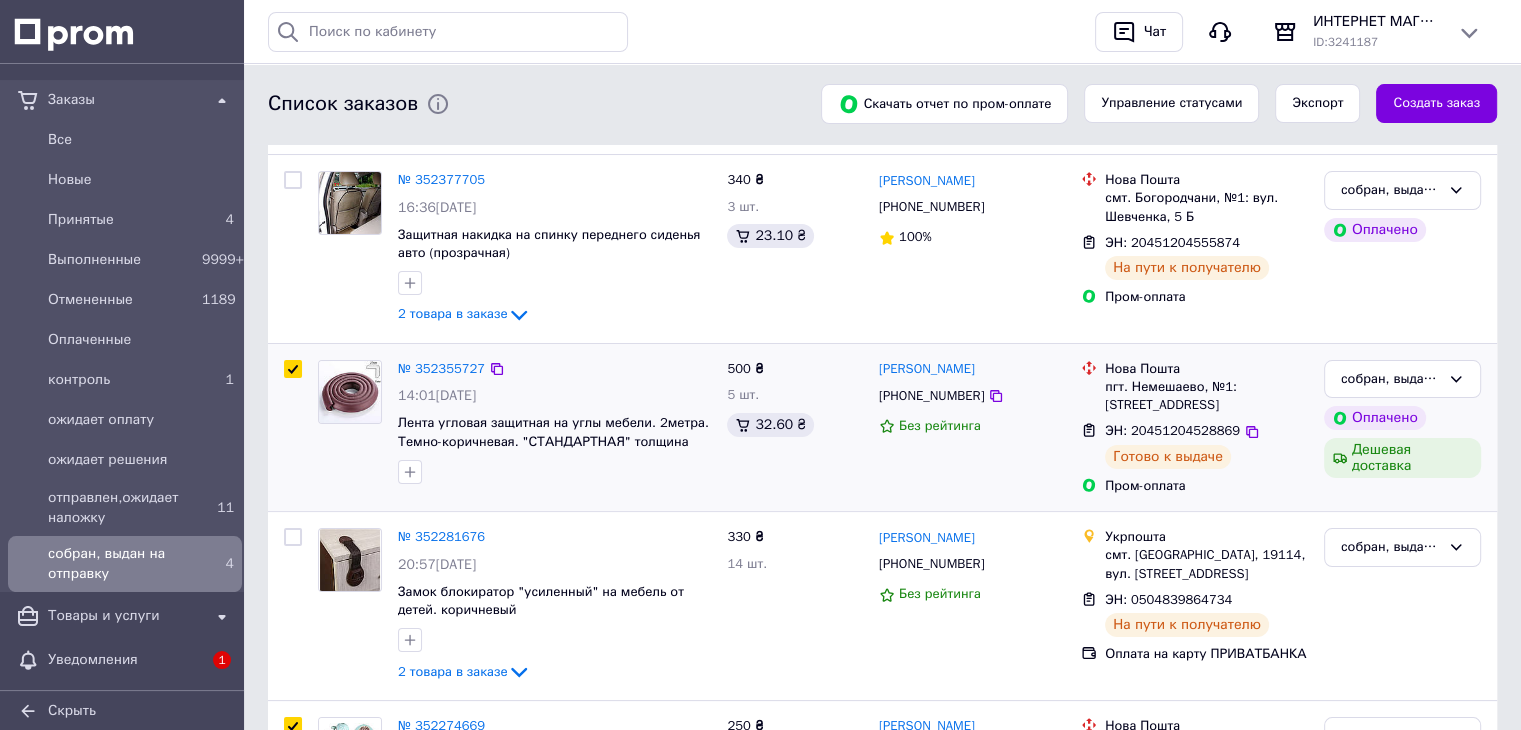 checkbox on "true" 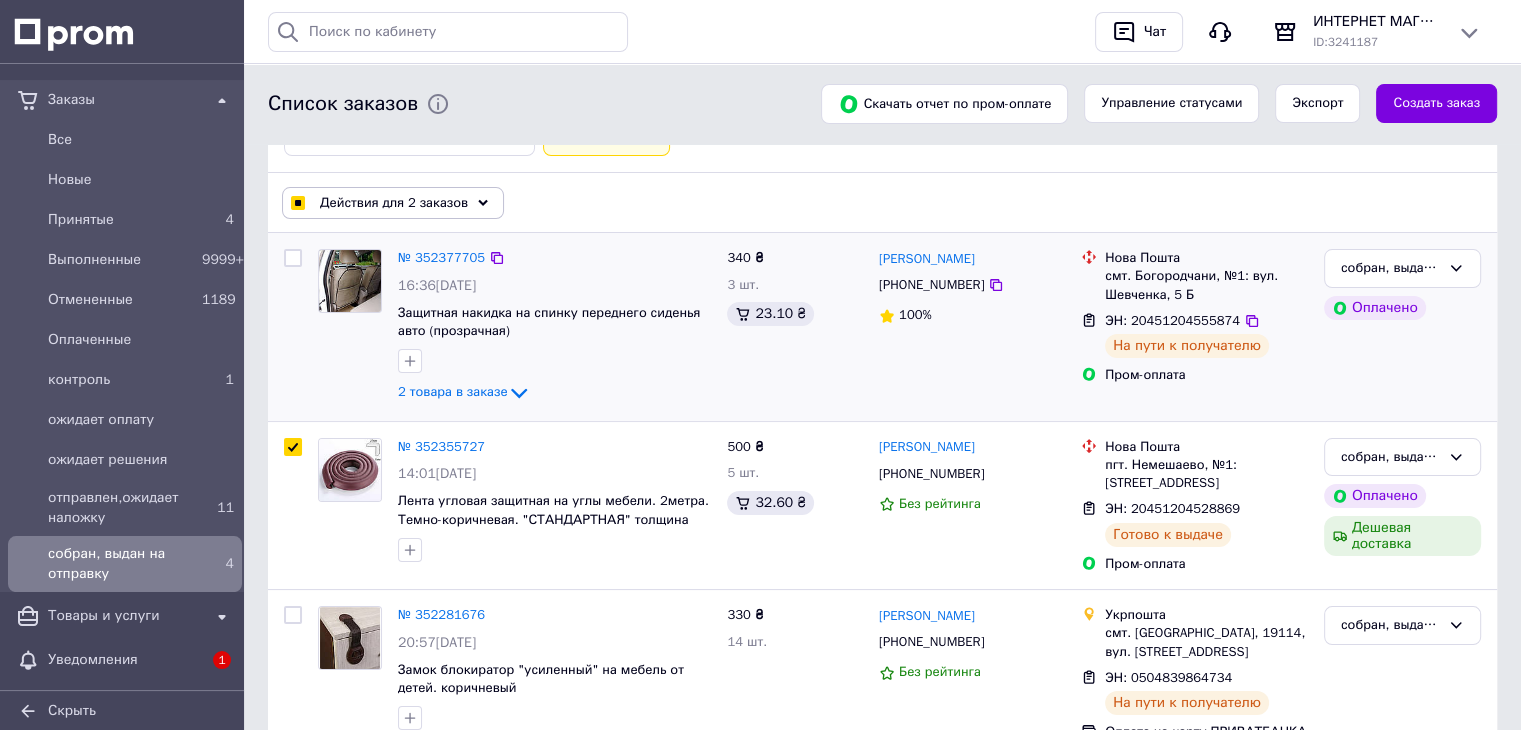 scroll, scrollTop: 0, scrollLeft: 0, axis: both 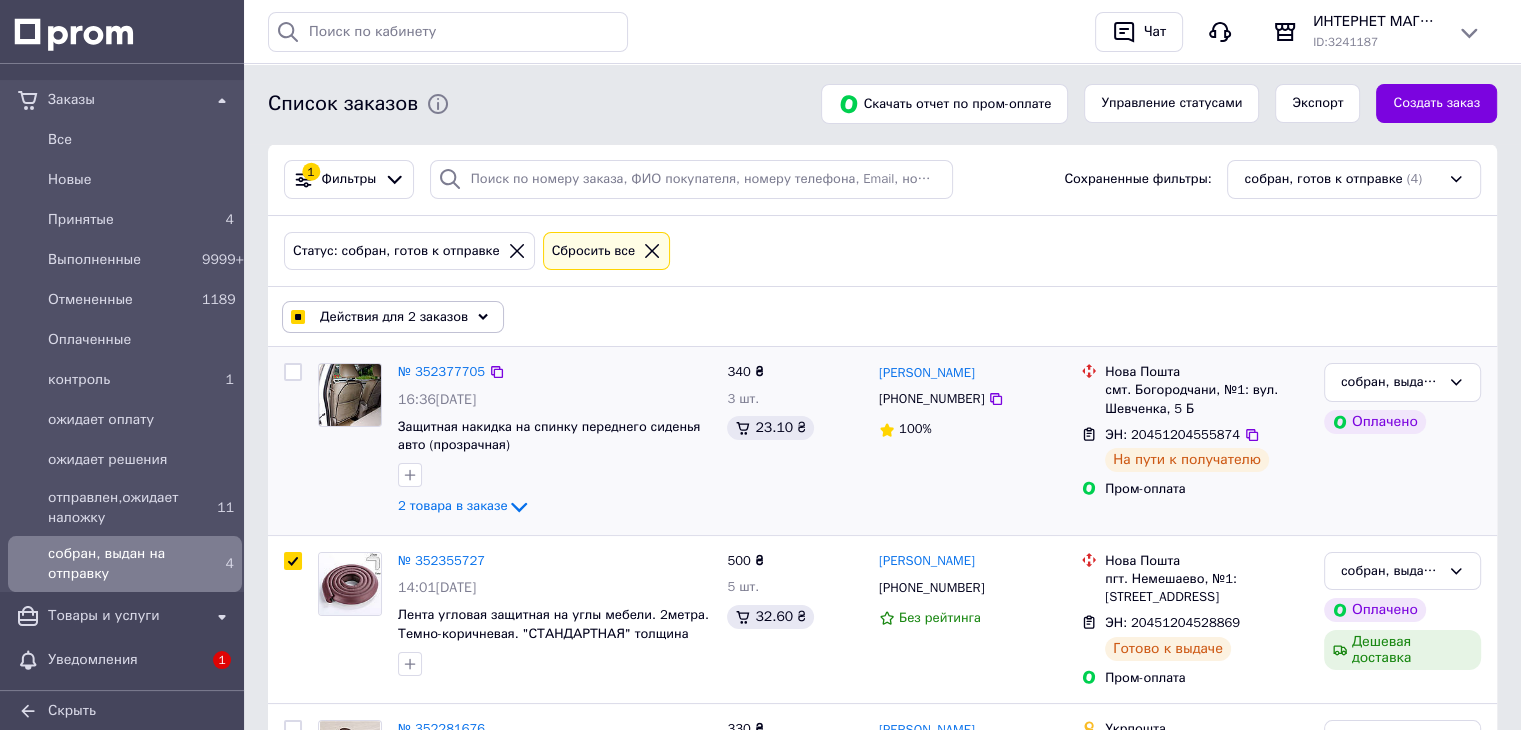 click at bounding box center [293, 372] 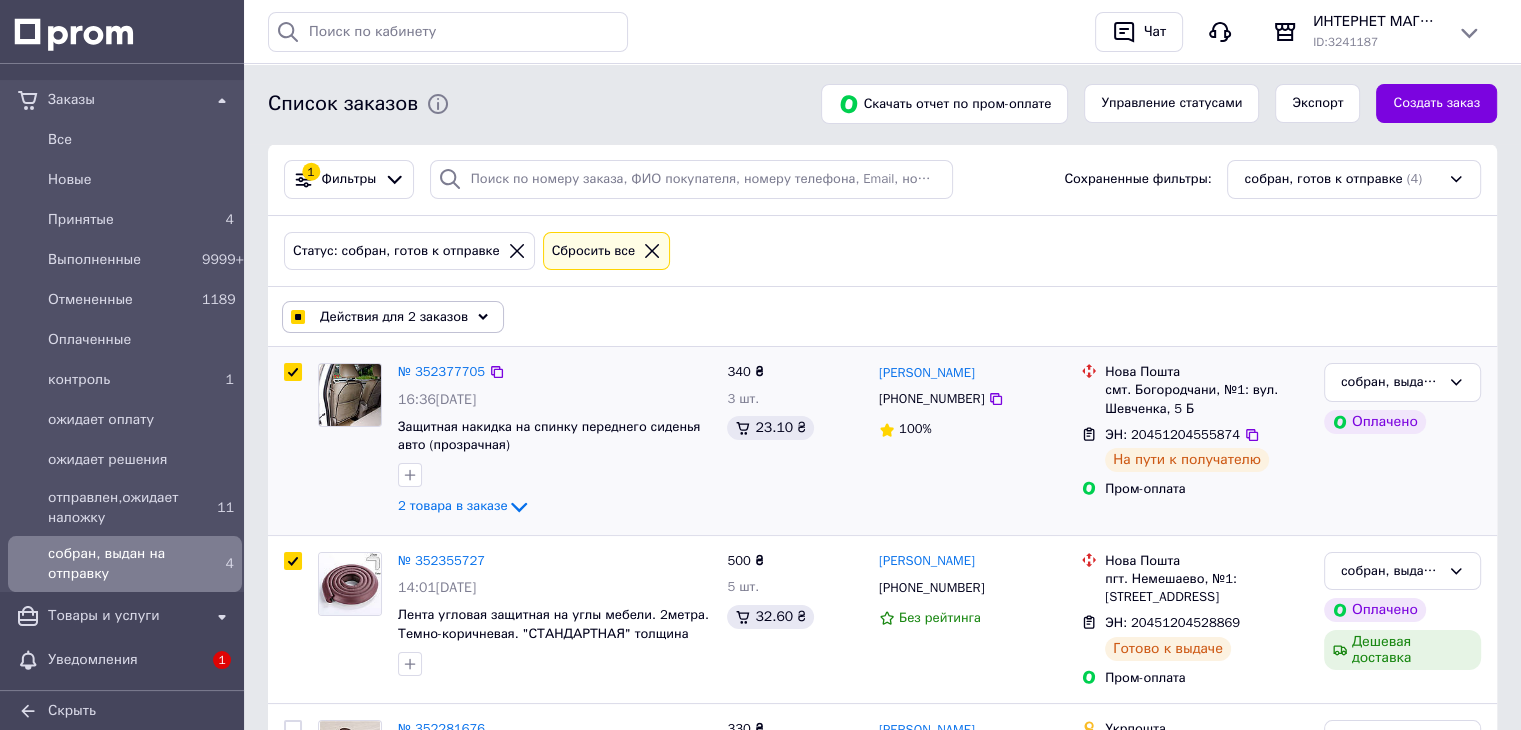 checkbox on "true" 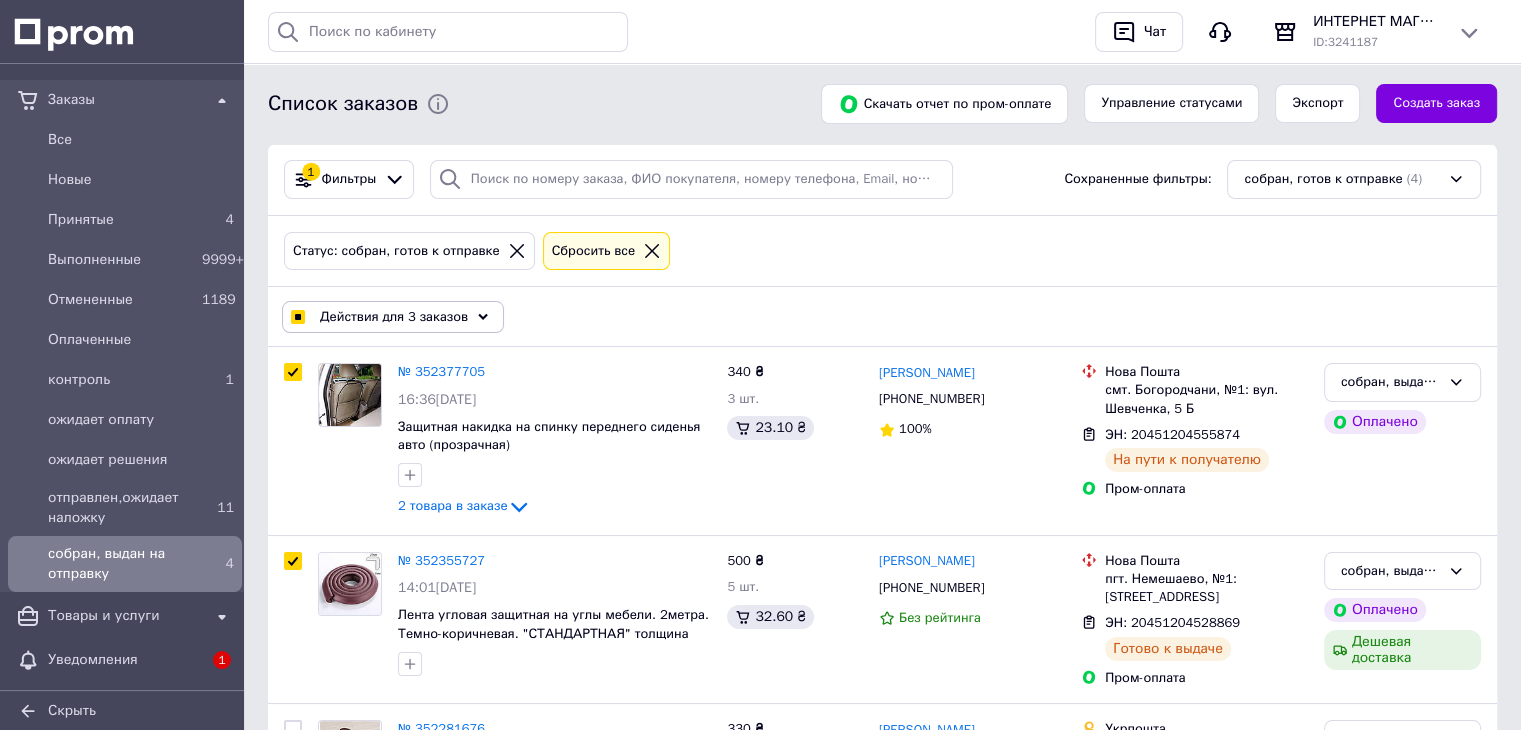 click on "Действия для 3 заказов" at bounding box center (394, 317) 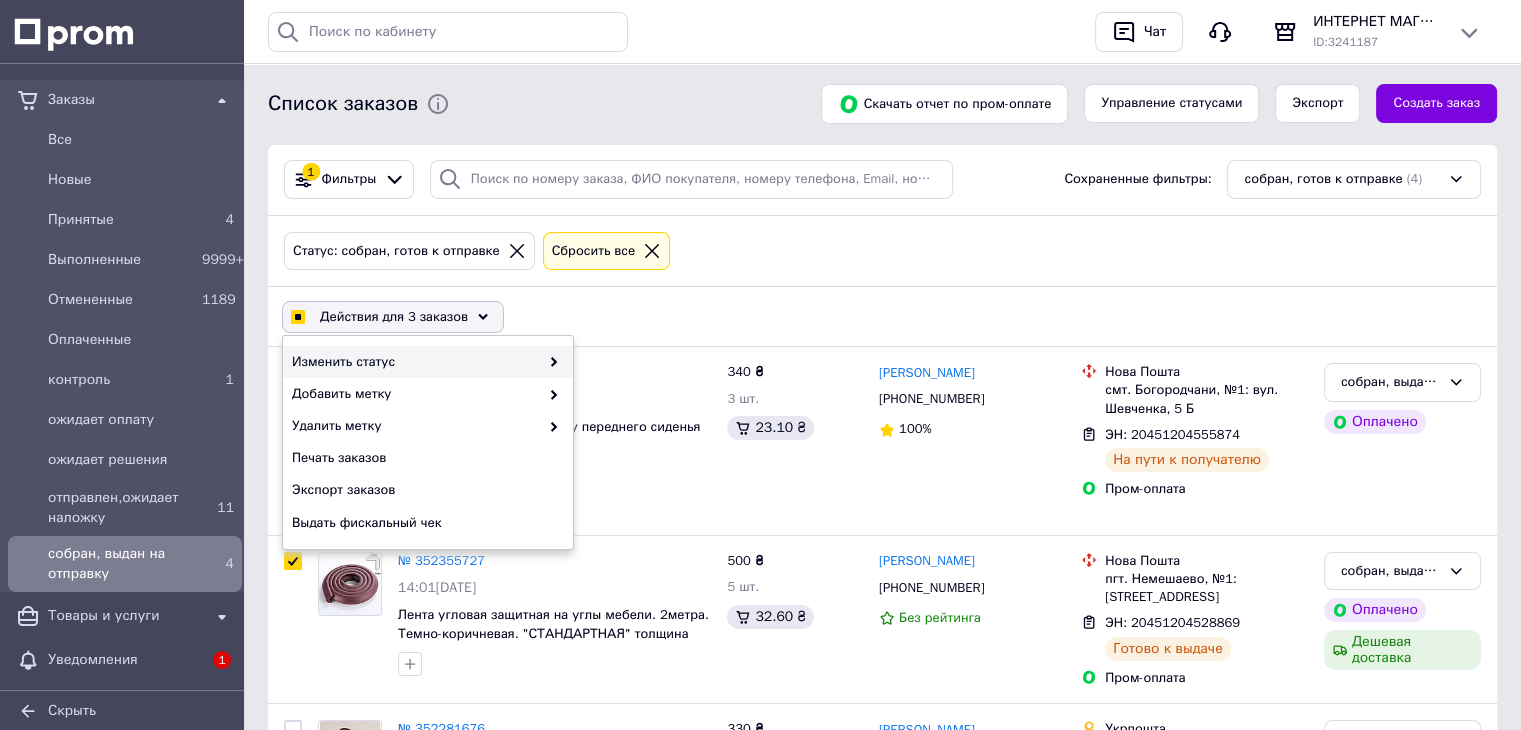 click on "Изменить статус" at bounding box center (415, 362) 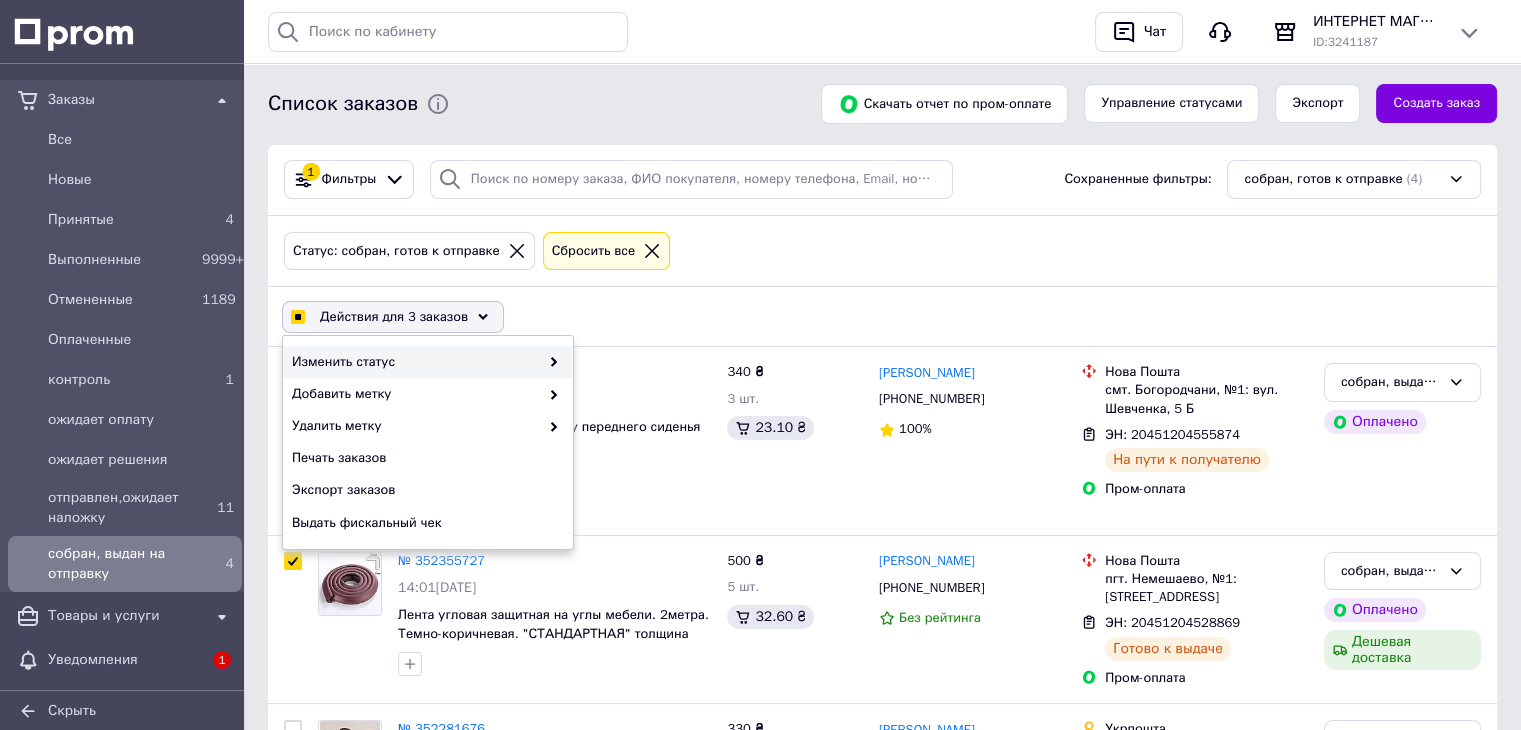 click on "Изменить статус" at bounding box center (415, 362) 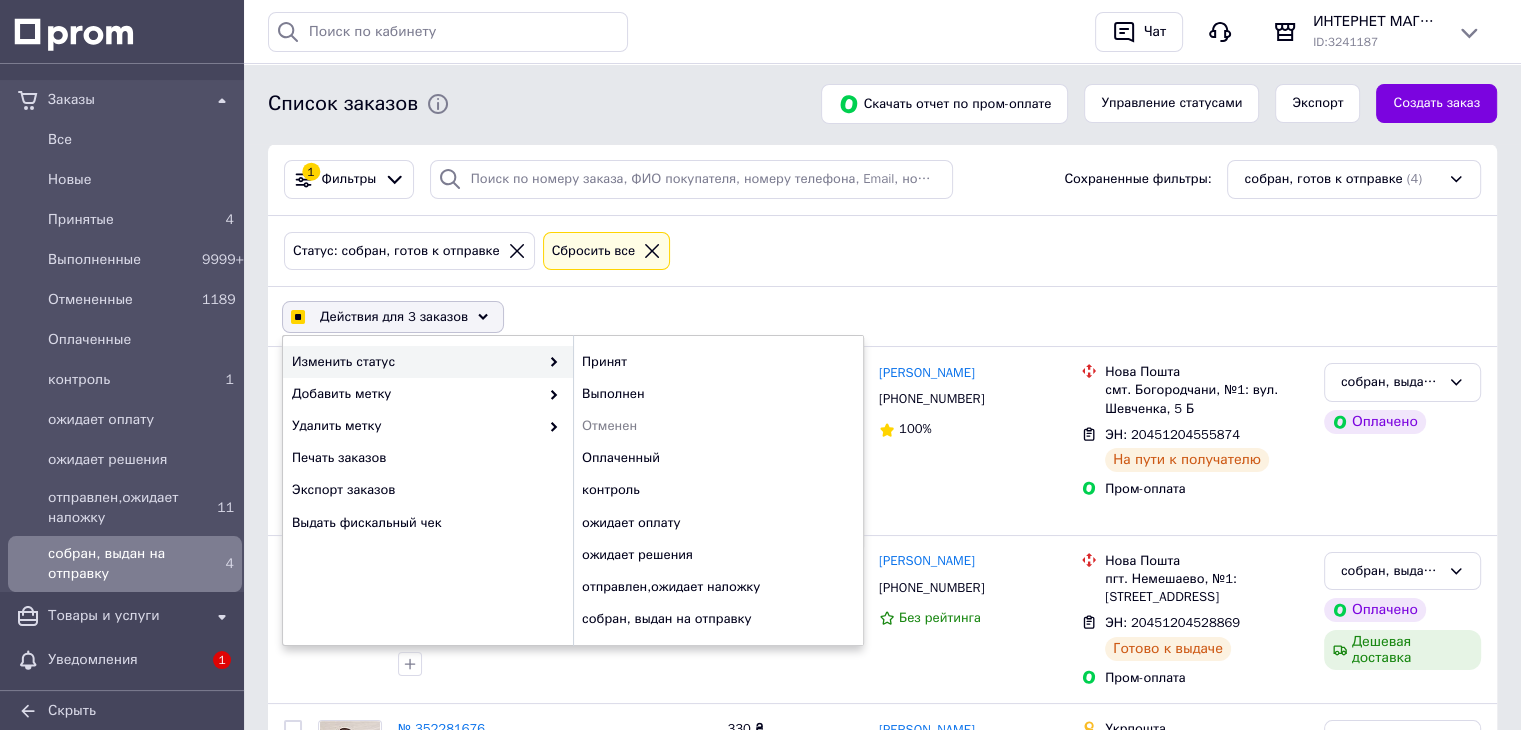 click on "Изменить статус" at bounding box center (415, 362) 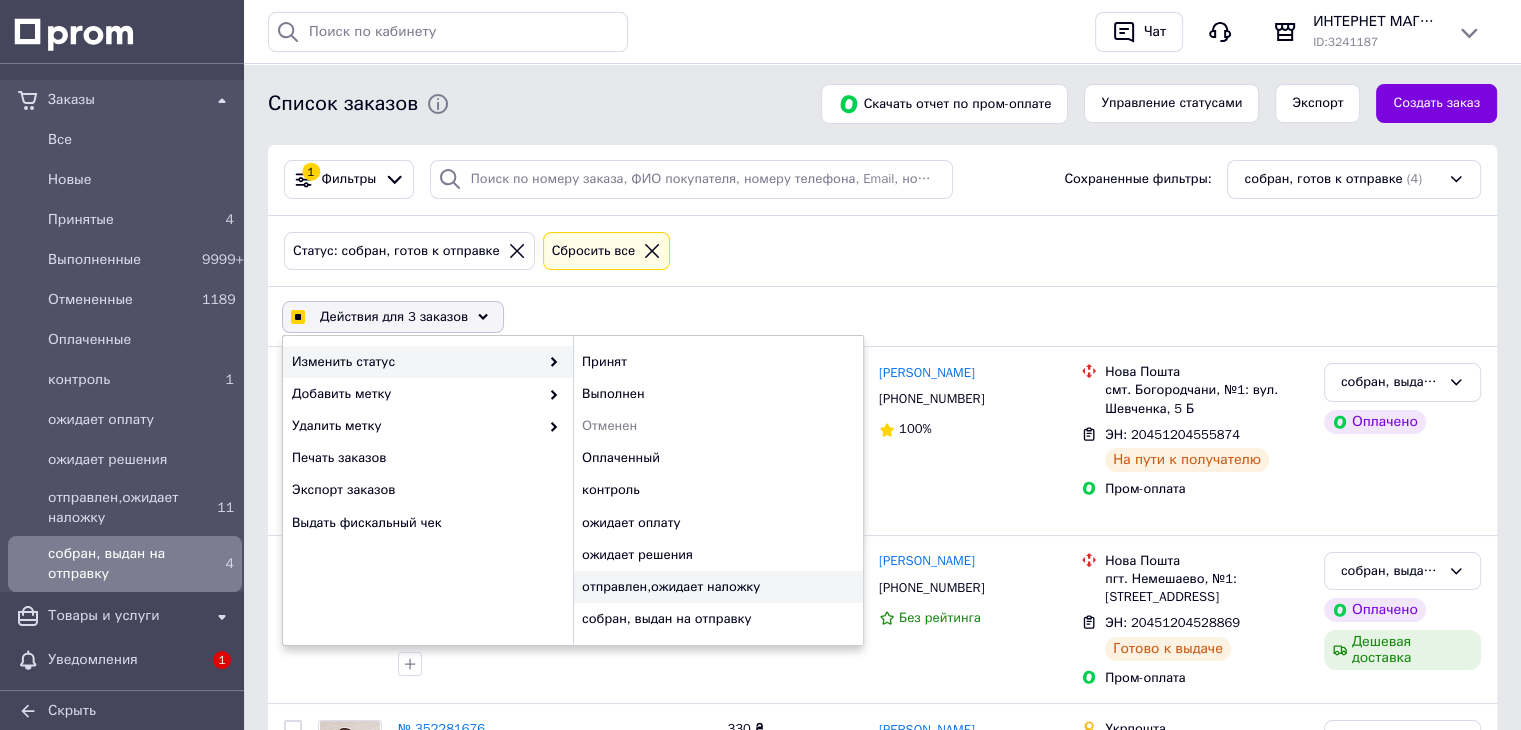 click on "отправлен,ожидает наложку" at bounding box center [718, 587] 